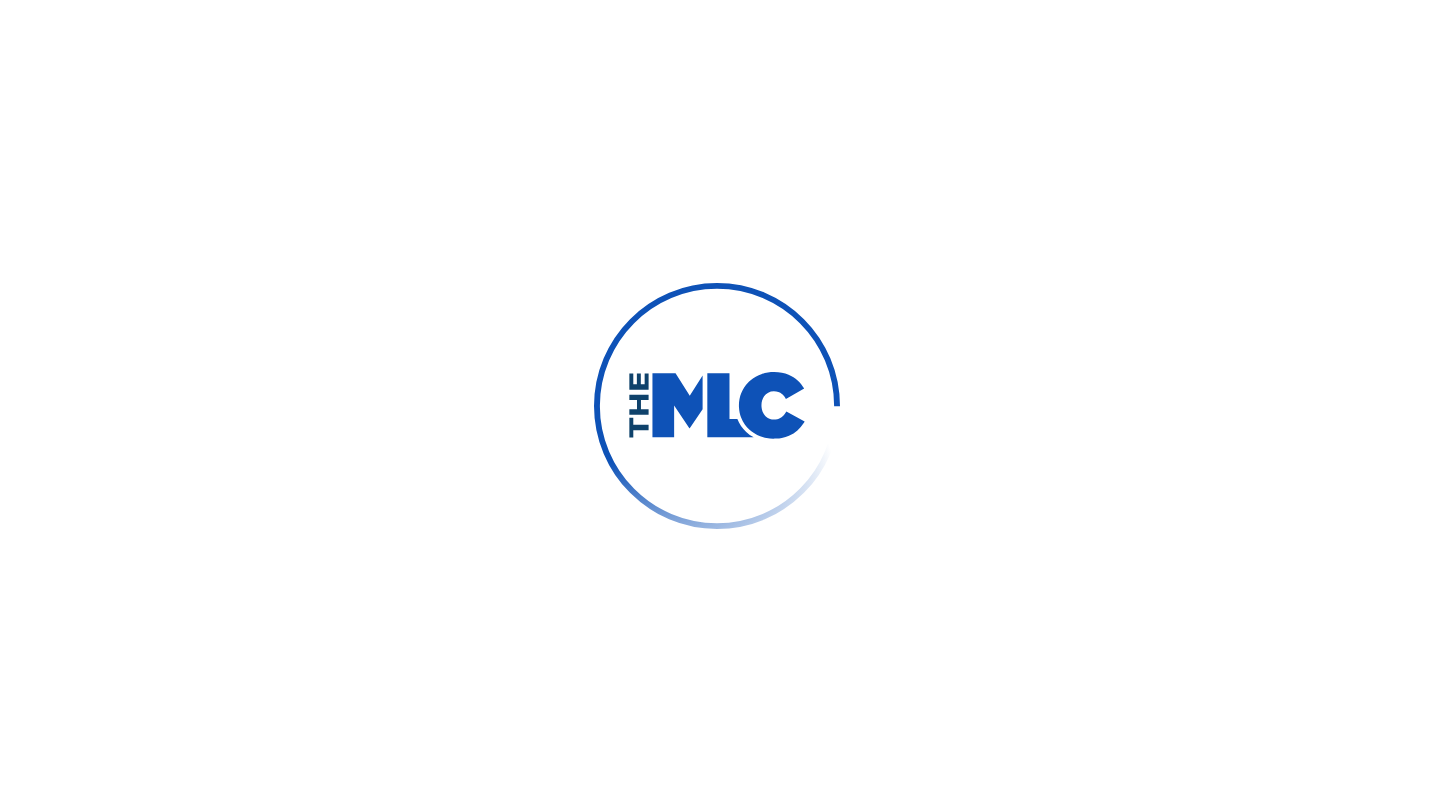 scroll, scrollTop: 0, scrollLeft: 0, axis: both 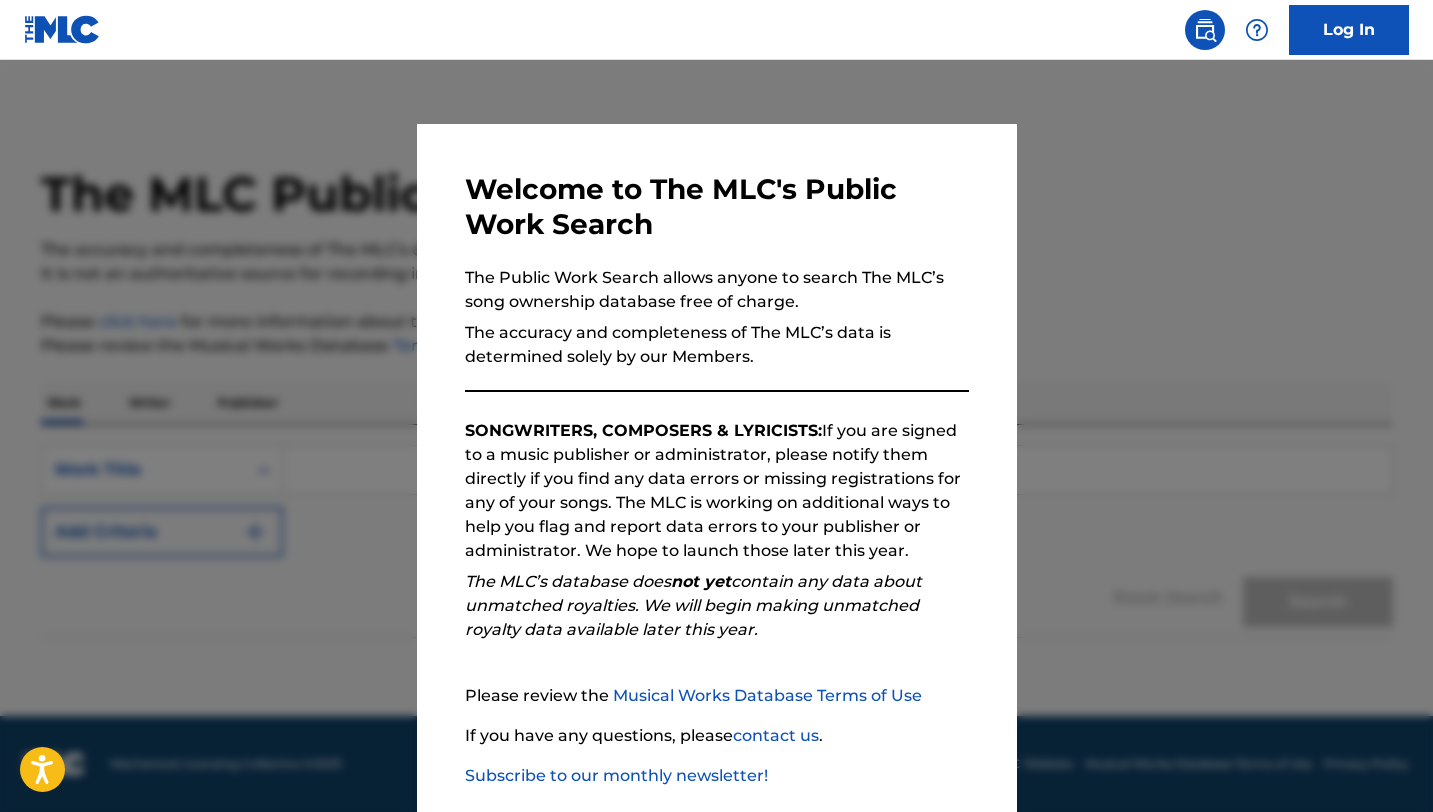 click at bounding box center (716, 466) 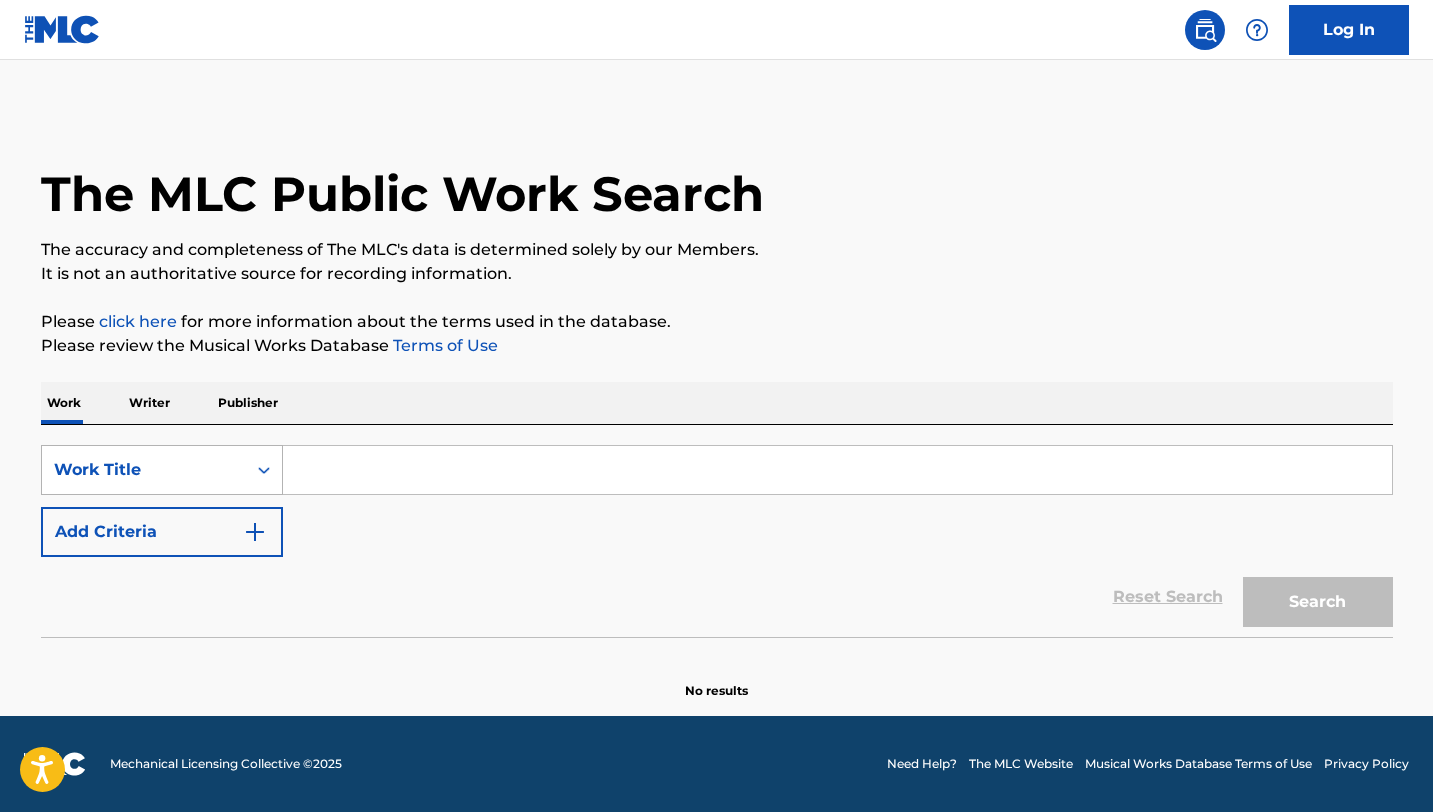 click on "Work Title" at bounding box center [144, 470] 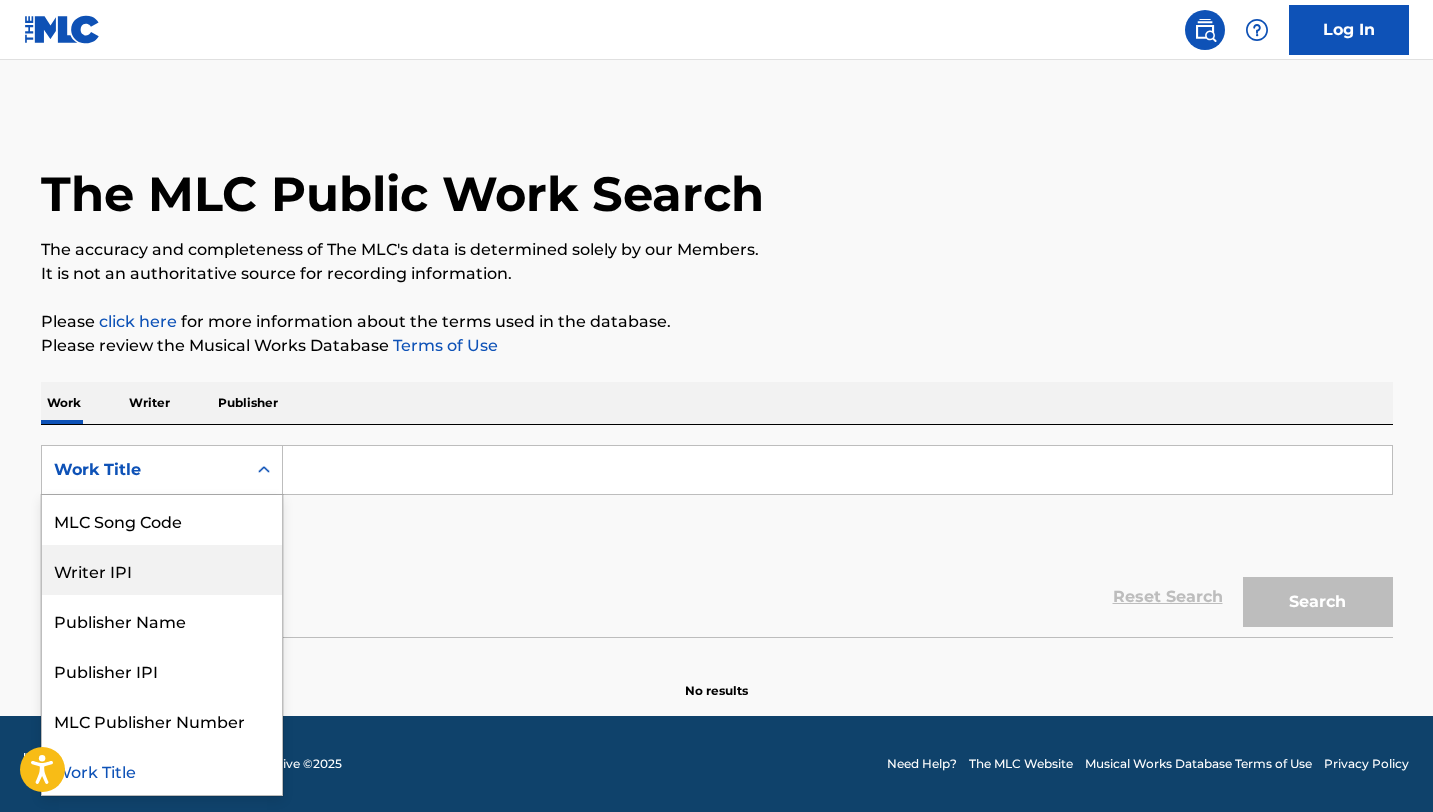 scroll, scrollTop: 0, scrollLeft: 0, axis: both 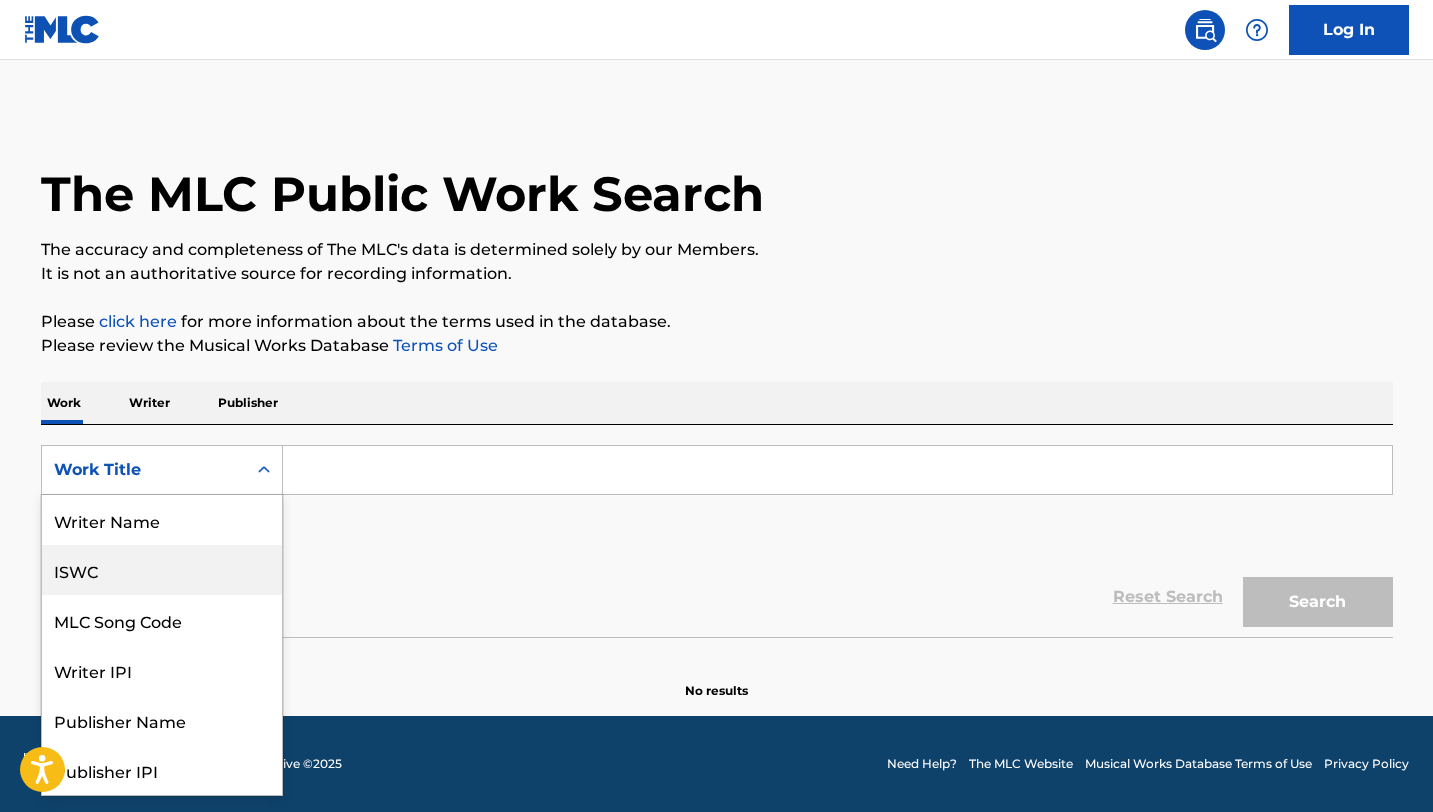 click on "ISWC" at bounding box center (162, 570) 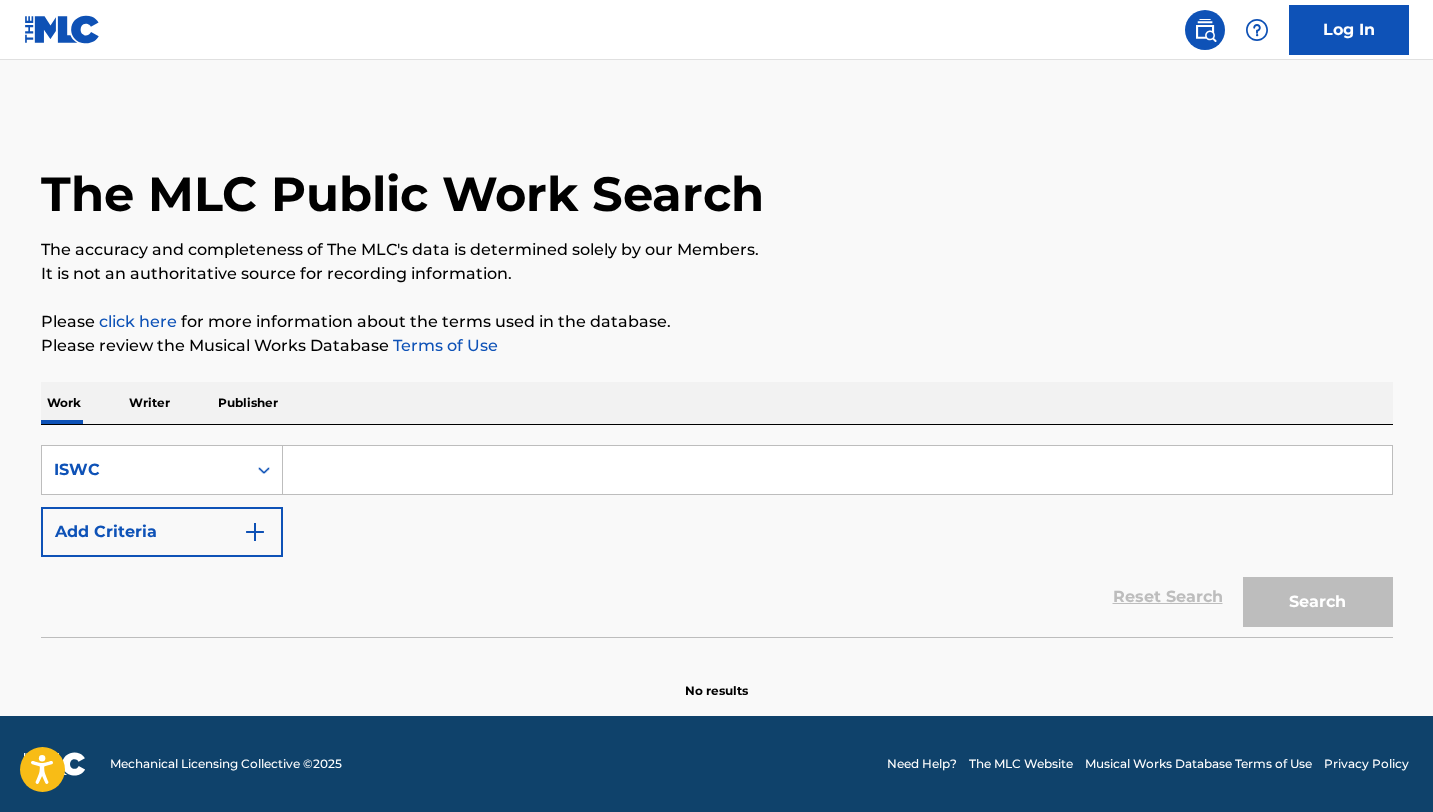 click at bounding box center [837, 470] 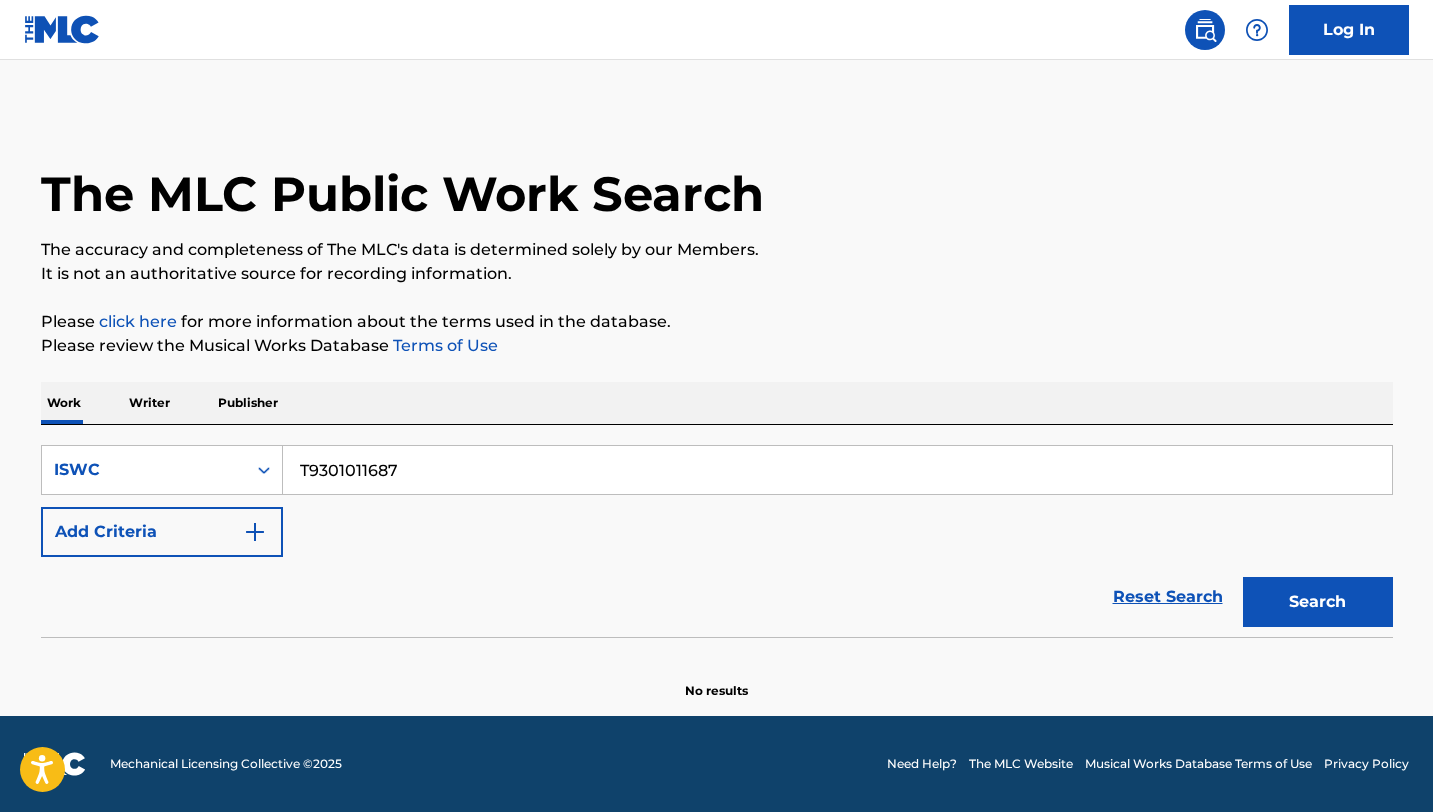 type on "T9301011687" 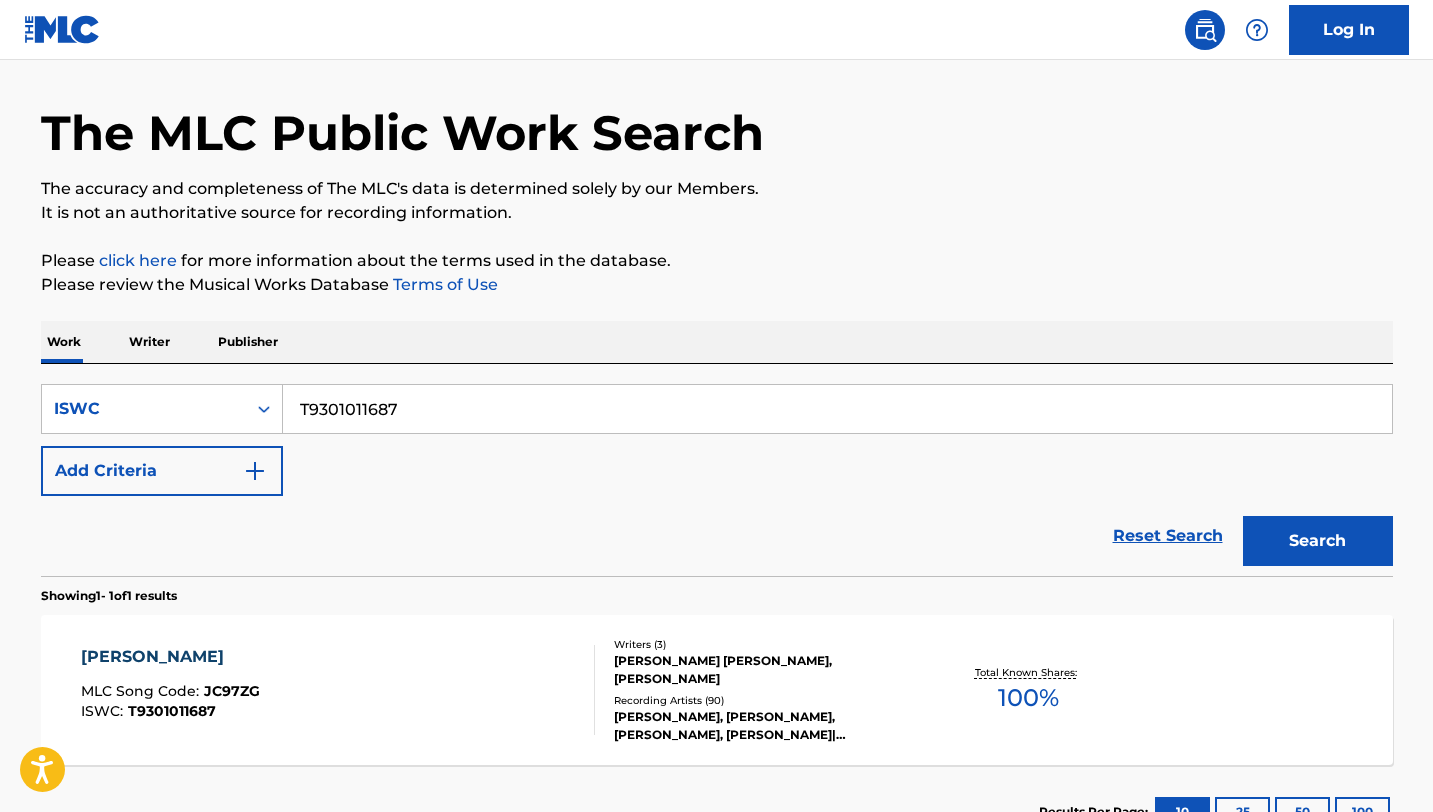 scroll, scrollTop: 102, scrollLeft: 0, axis: vertical 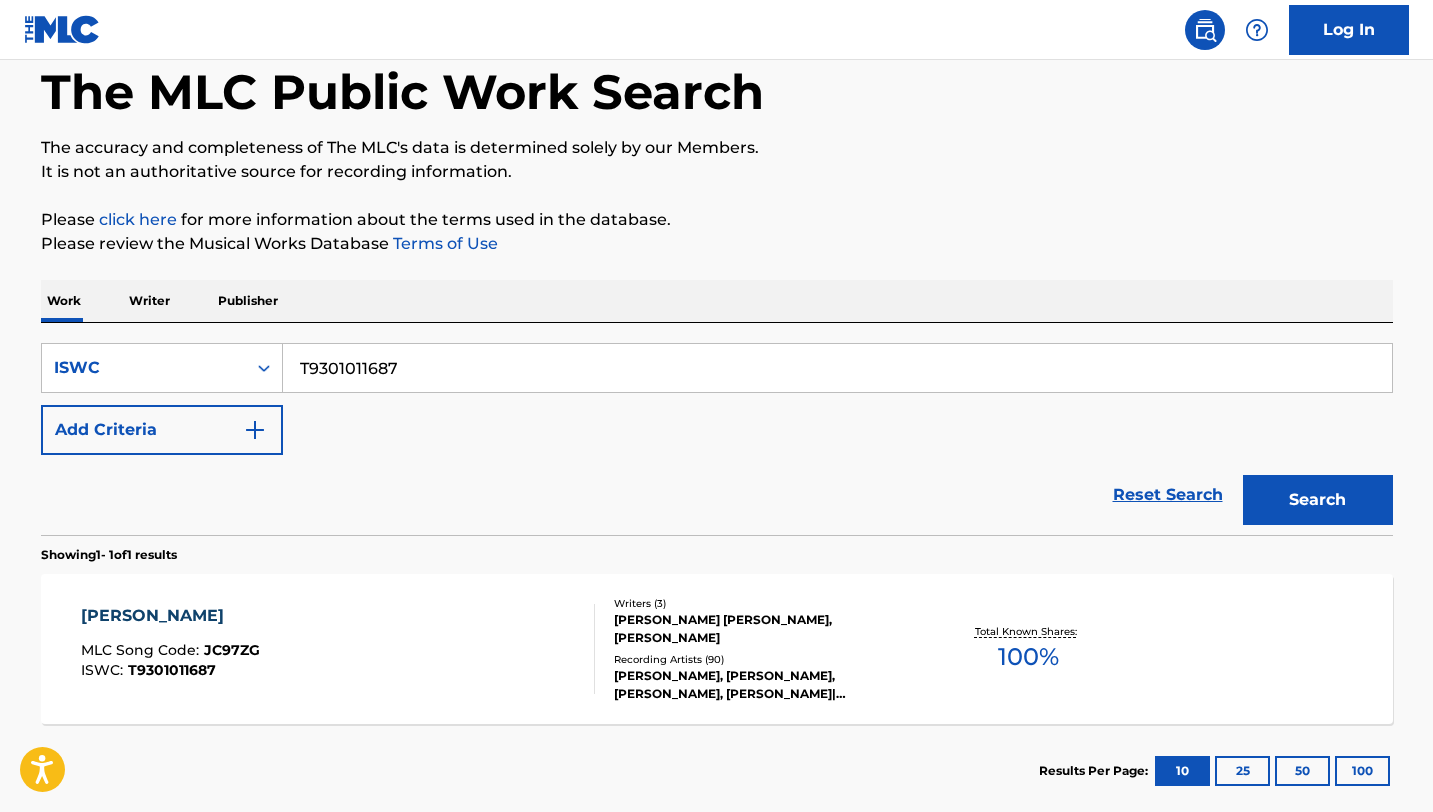 click on "JAI JAI SHIVSHANKAR MLC Song Code : JC97ZG ISWC : T9301011687" at bounding box center (338, 649) 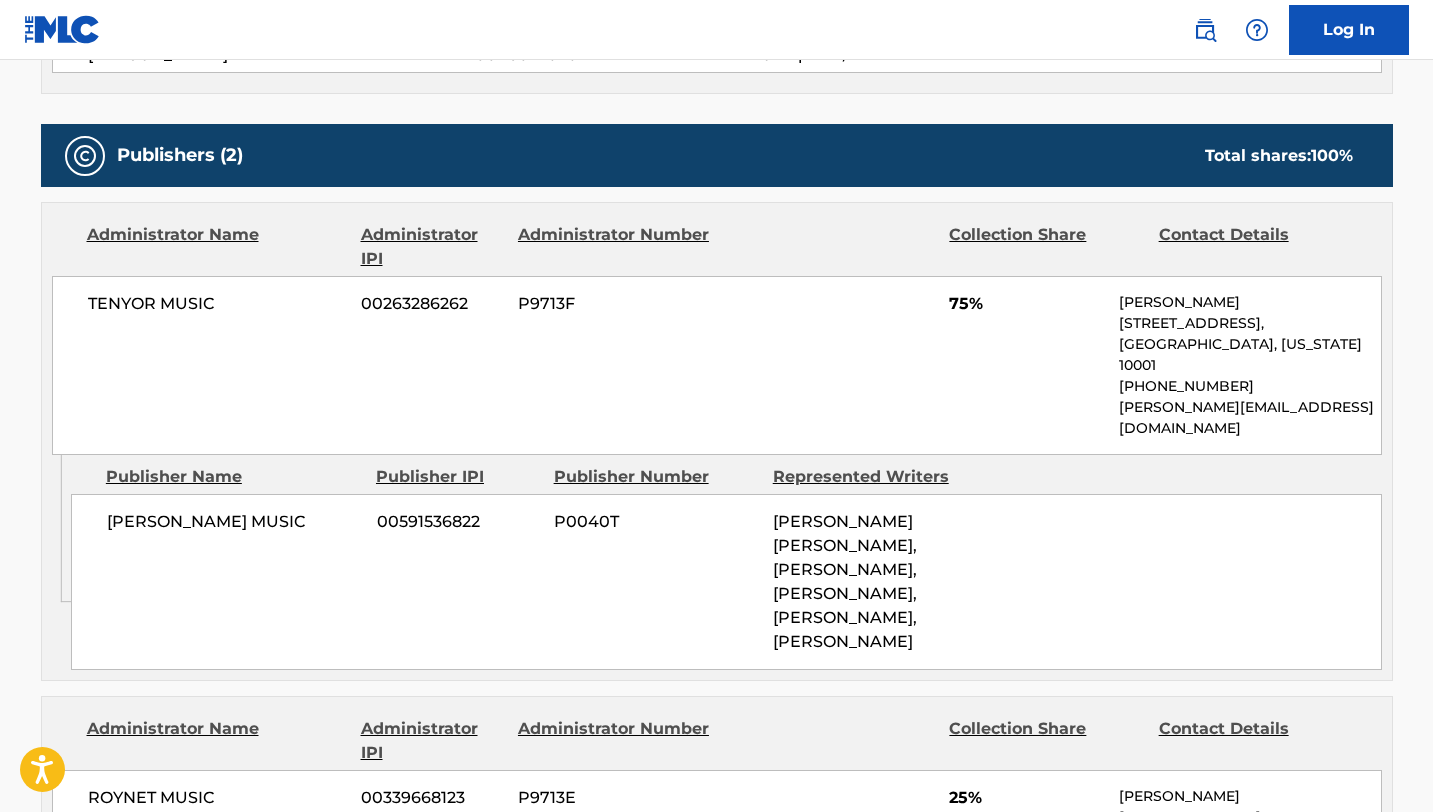 scroll, scrollTop: 836, scrollLeft: 0, axis: vertical 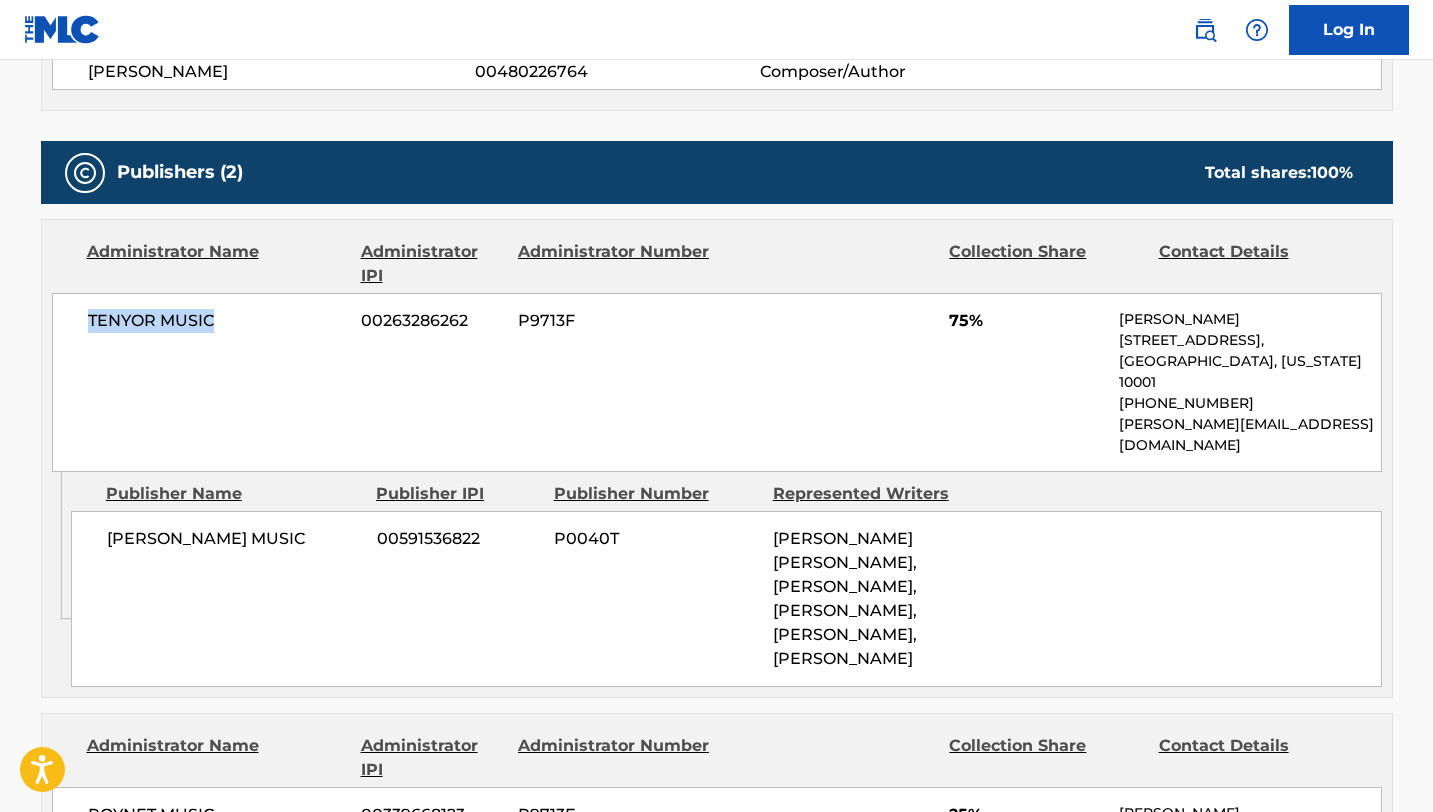 drag, startPoint x: 239, startPoint y: 326, endPoint x: 65, endPoint y: 325, distance: 174.00287 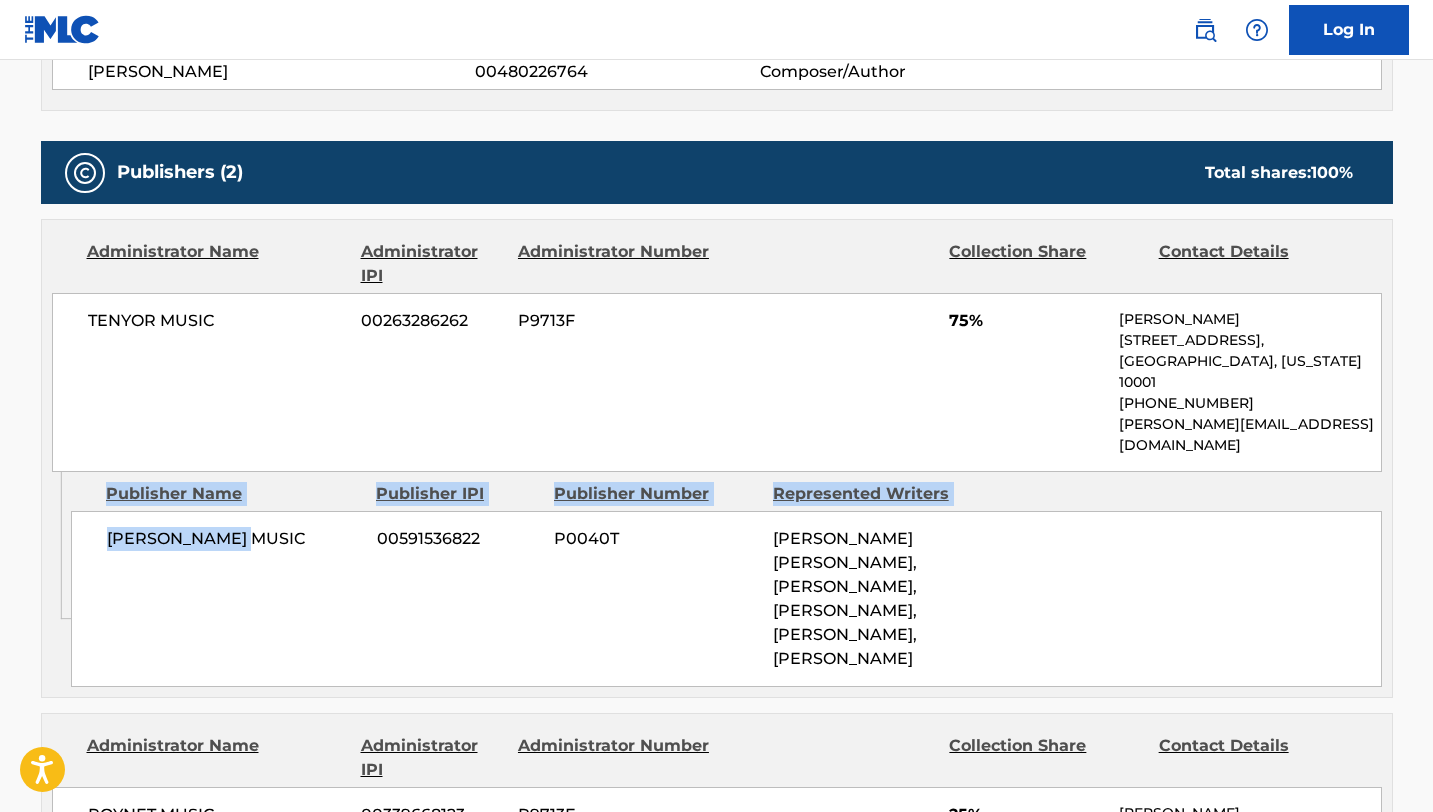drag, startPoint x: 262, startPoint y: 492, endPoint x: 43, endPoint y: 482, distance: 219.2282 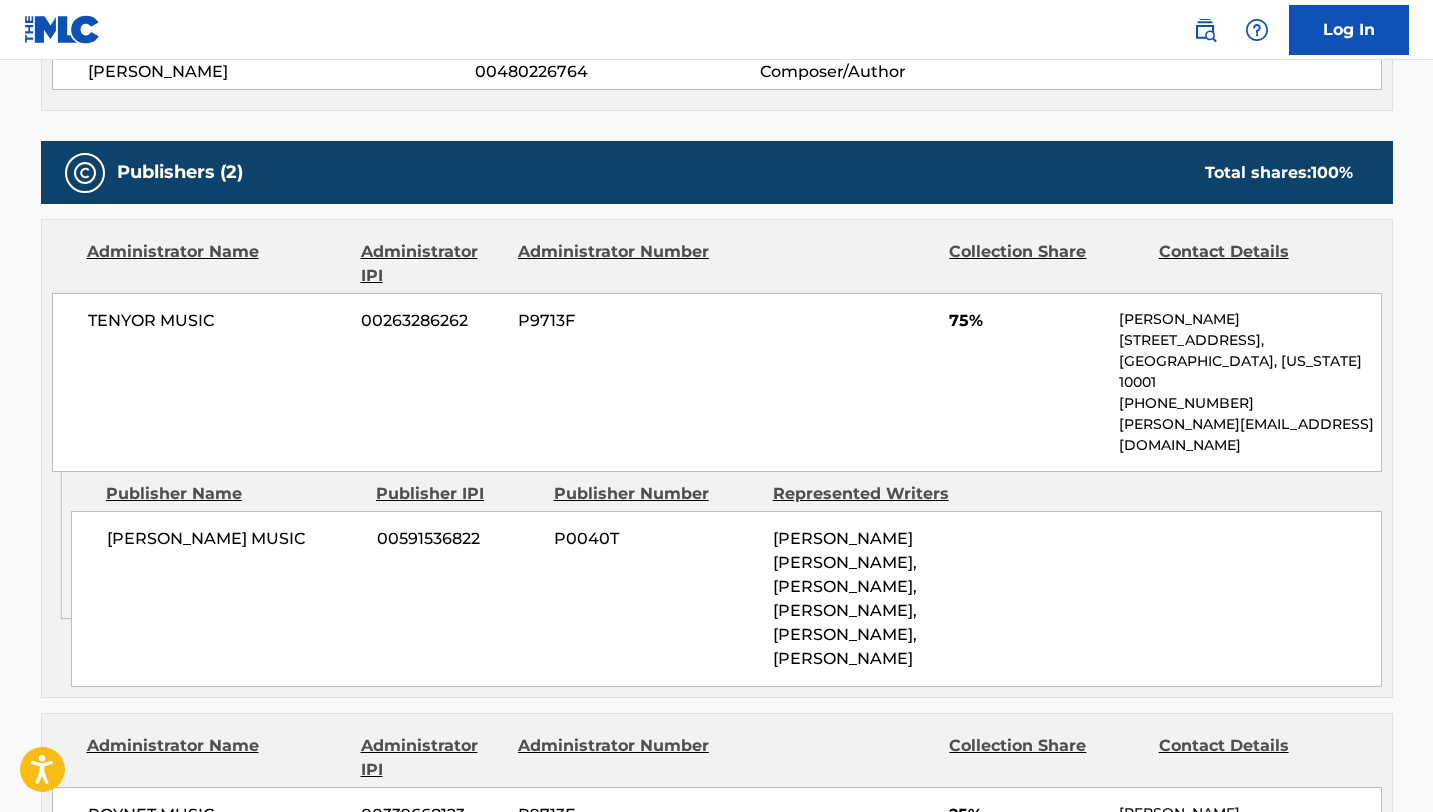 click on "Admin Original Publisher Connecting Line" 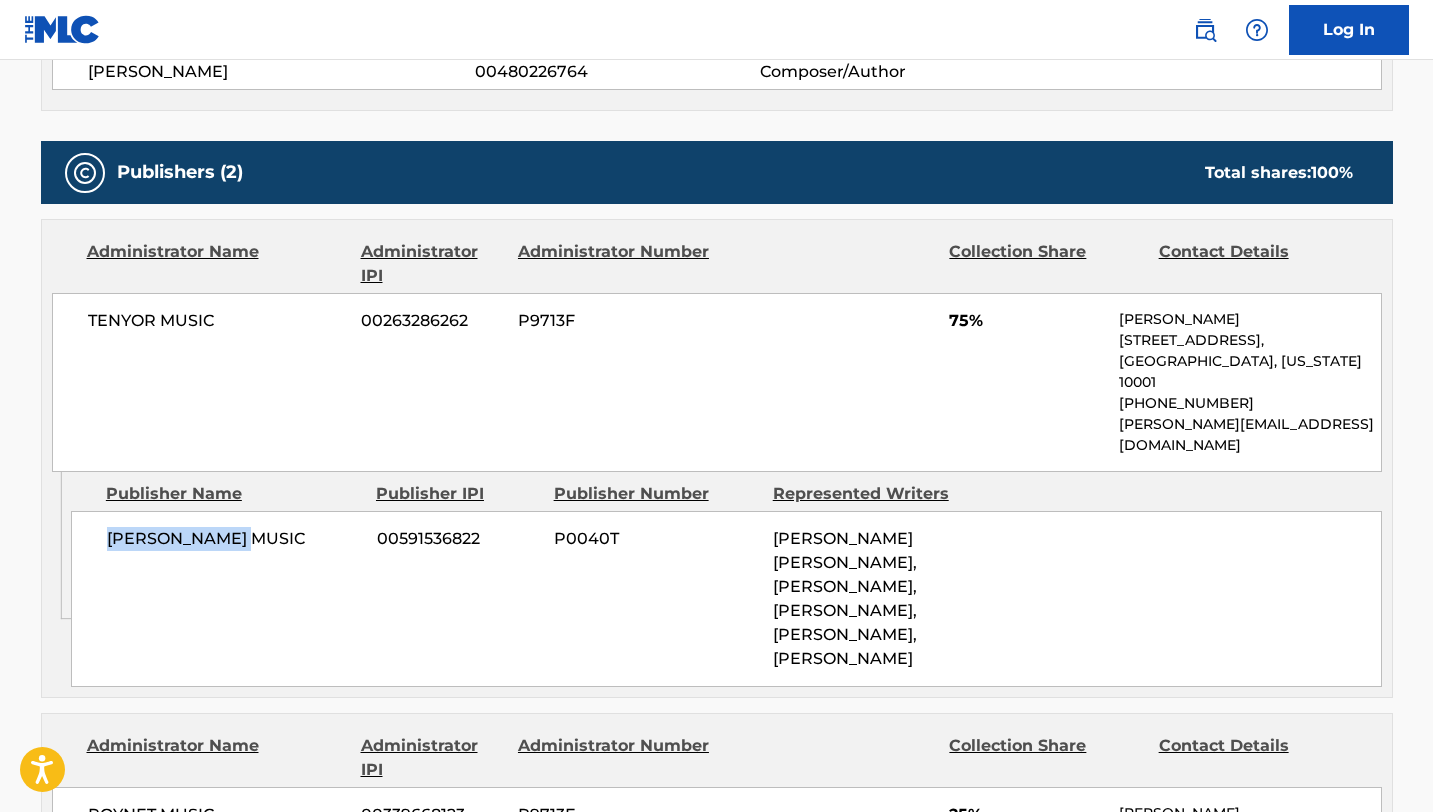 drag, startPoint x: 106, startPoint y: 493, endPoint x: 255, endPoint y: 495, distance: 149.01343 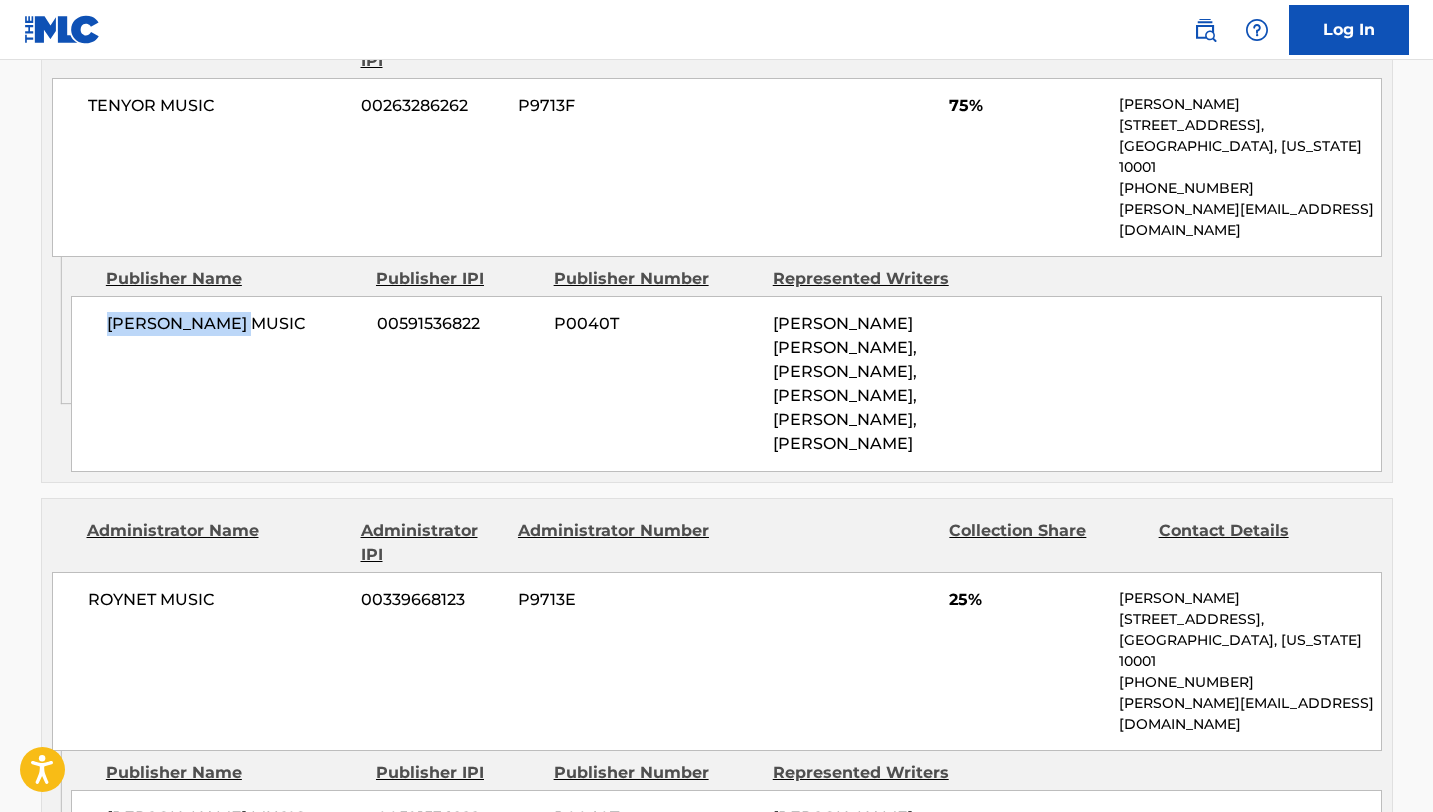scroll, scrollTop: 1059, scrollLeft: 0, axis: vertical 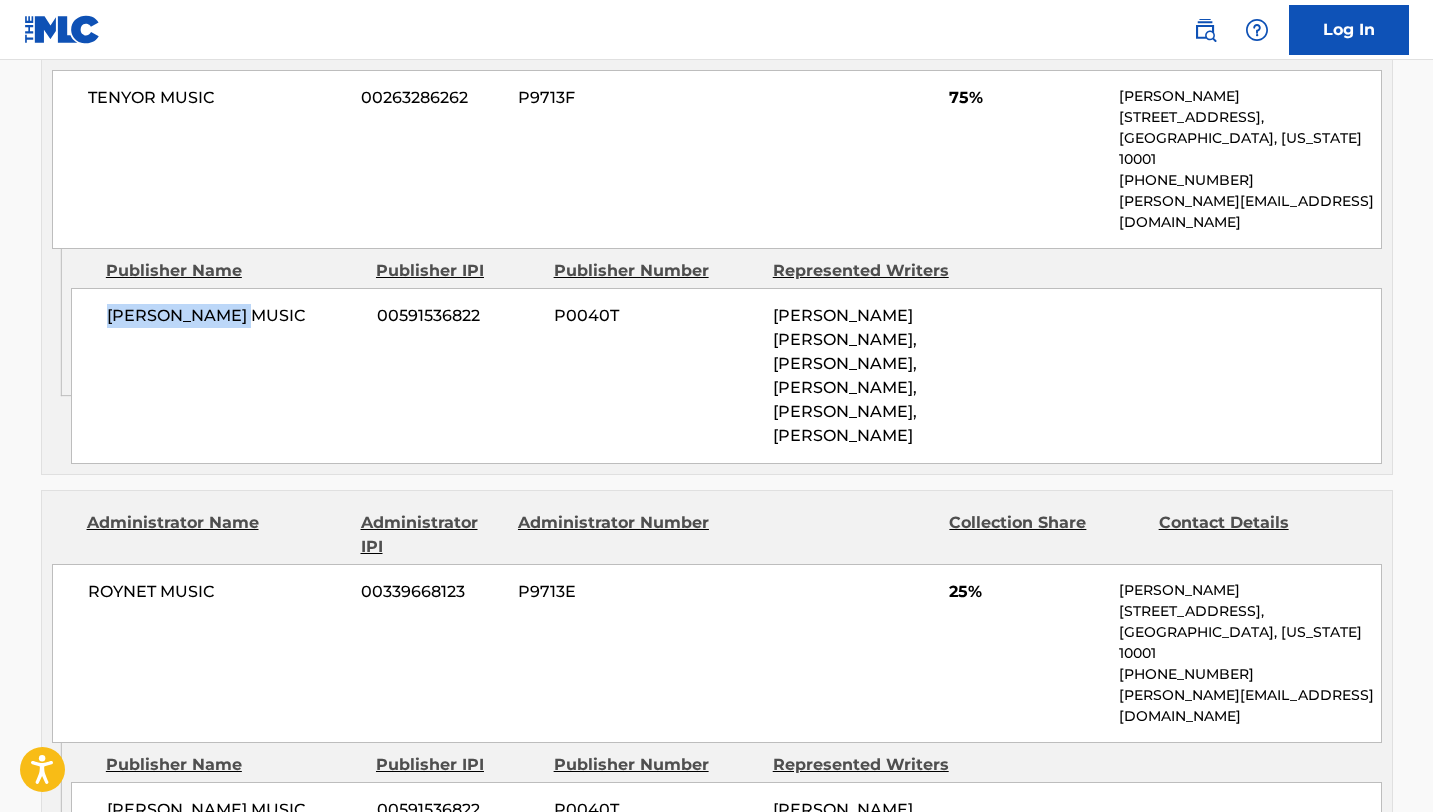 copy on "[PERSON_NAME] MUSIC" 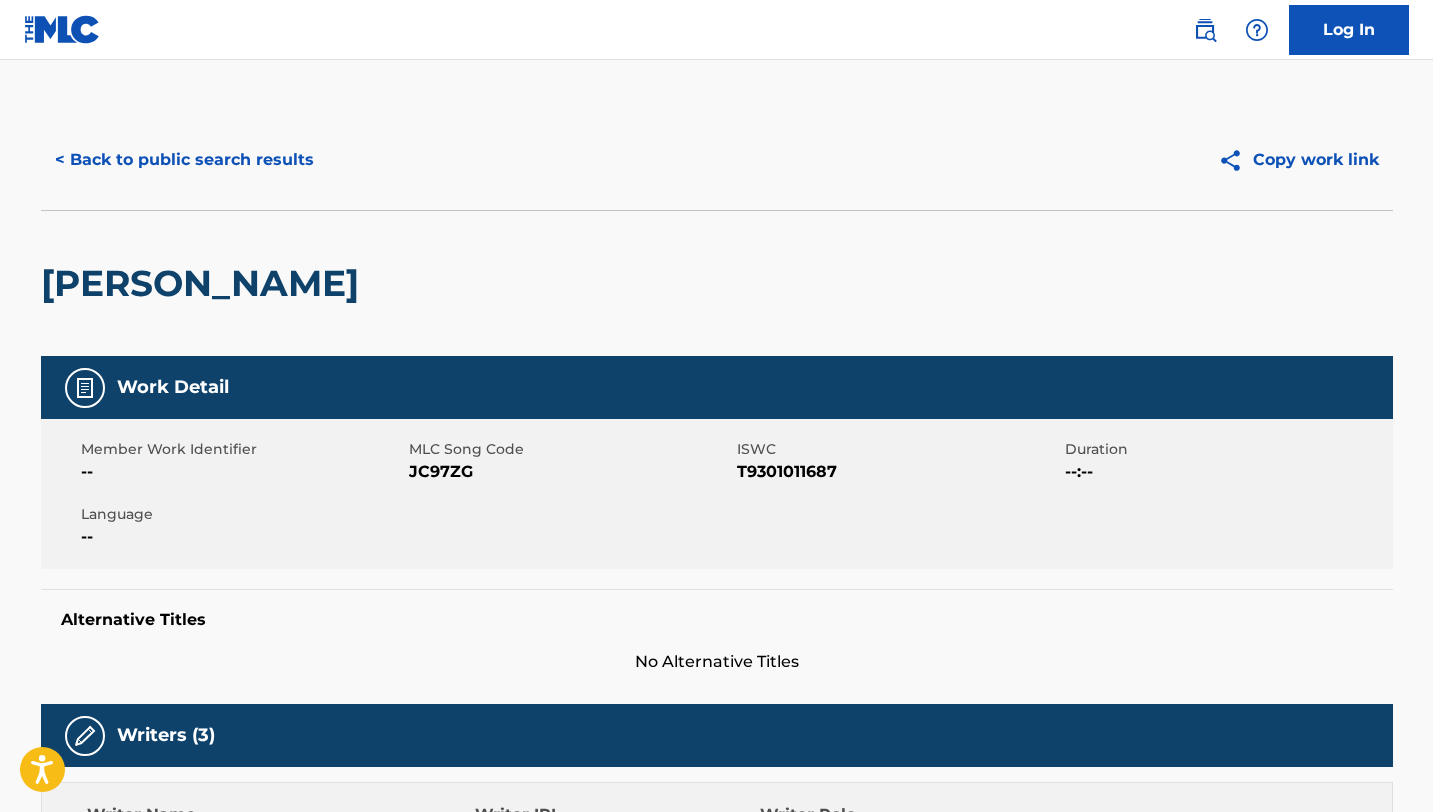 click on "< Back to public search results" at bounding box center [184, 160] 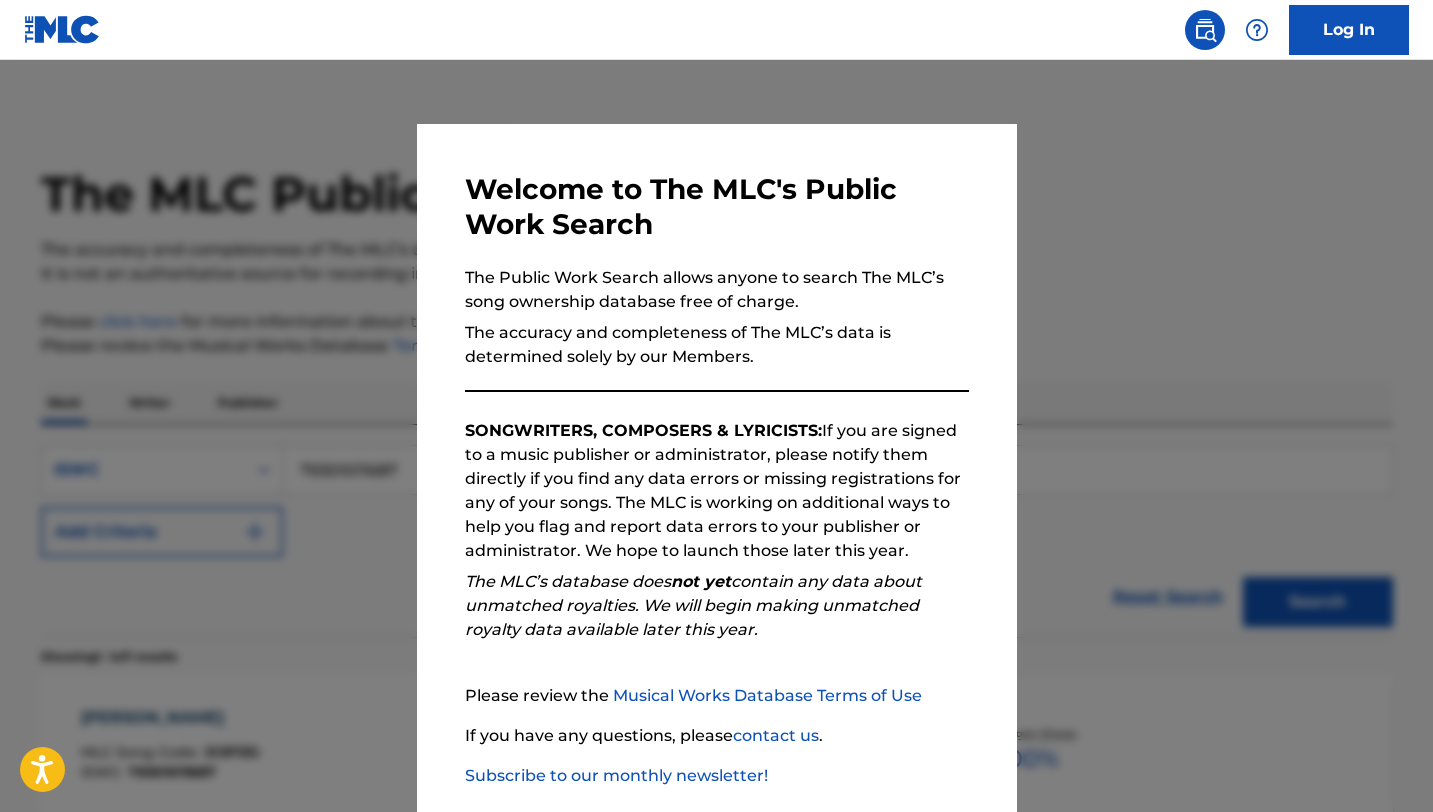scroll, scrollTop: 102, scrollLeft: 0, axis: vertical 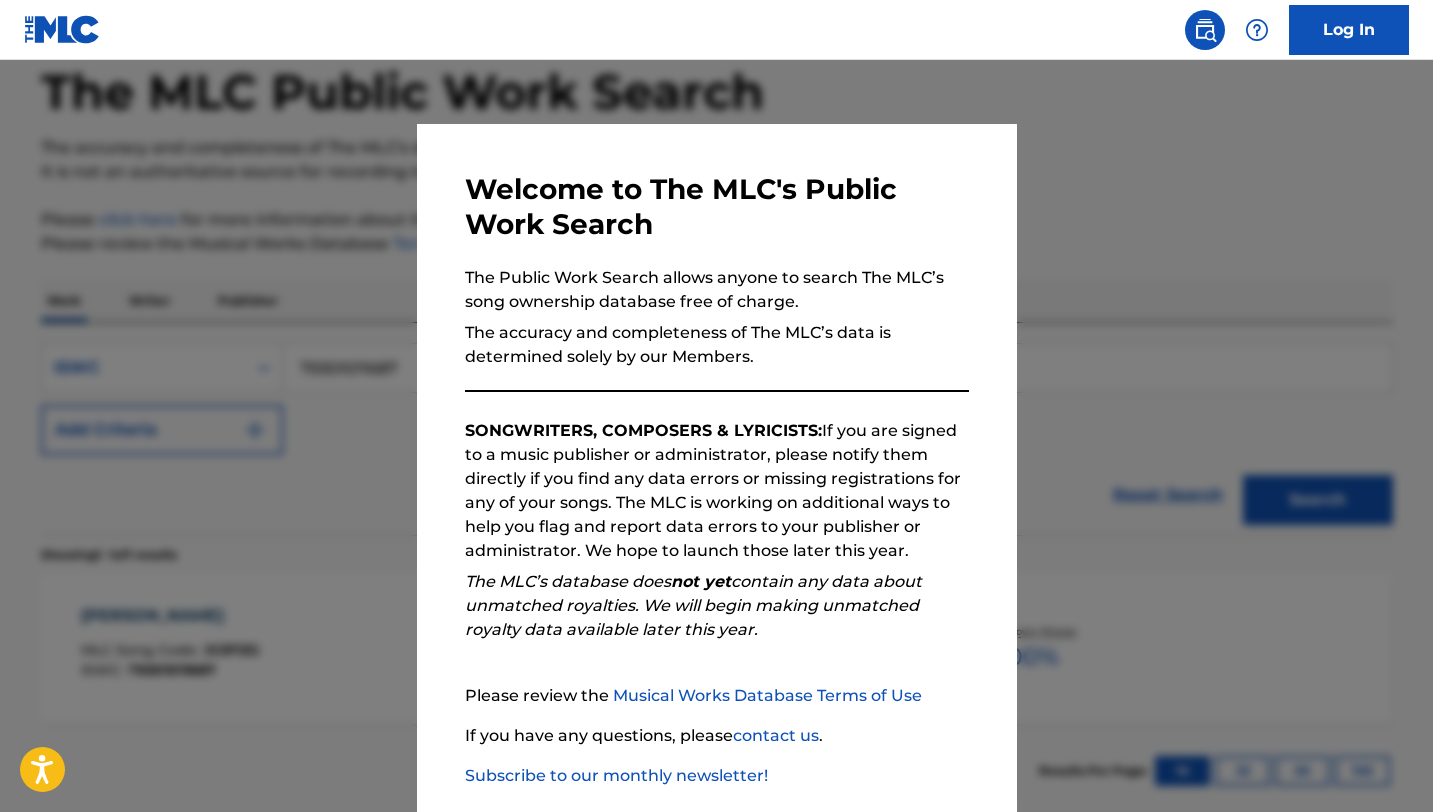 click at bounding box center (716, 466) 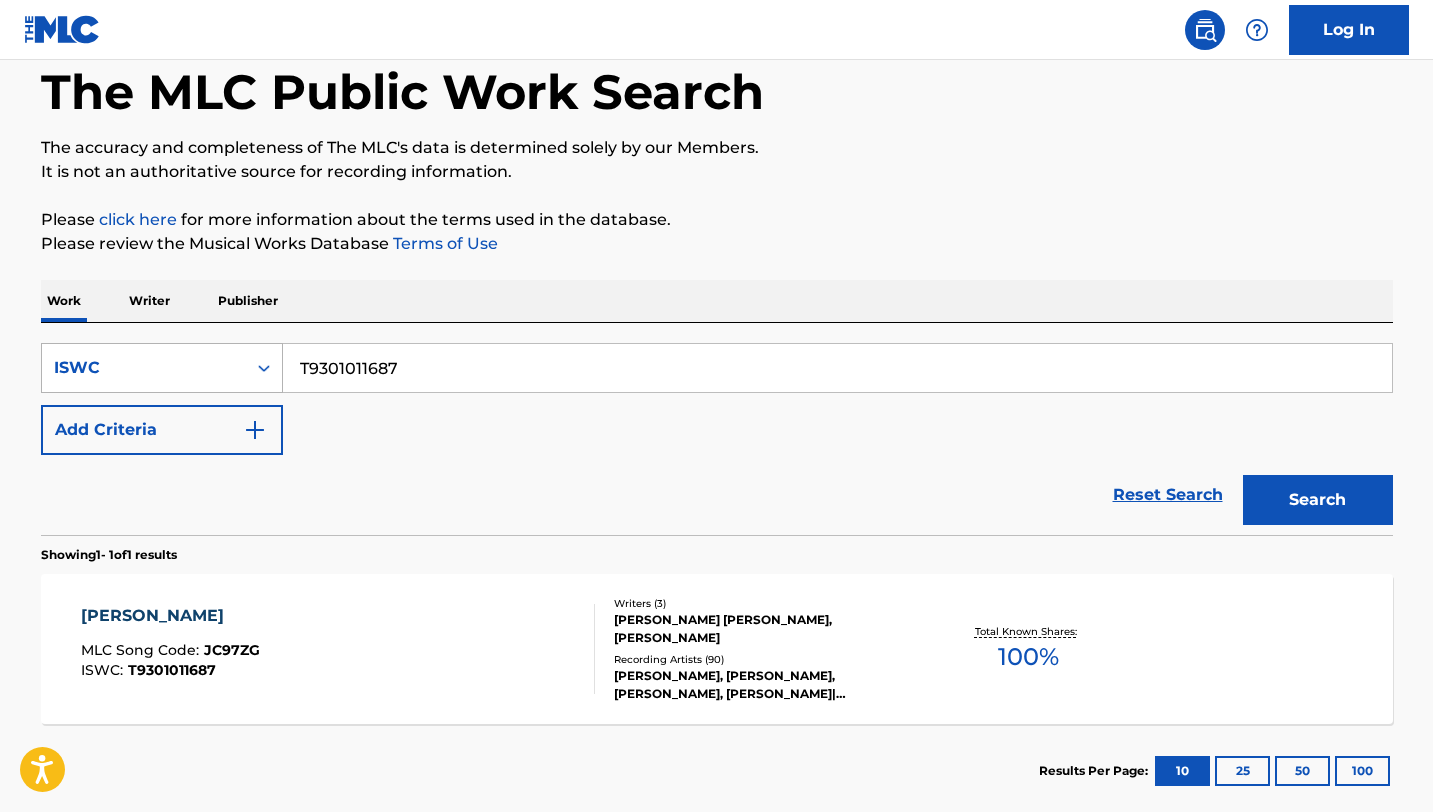 drag, startPoint x: 417, startPoint y: 368, endPoint x: 261, endPoint y: 360, distance: 156.20499 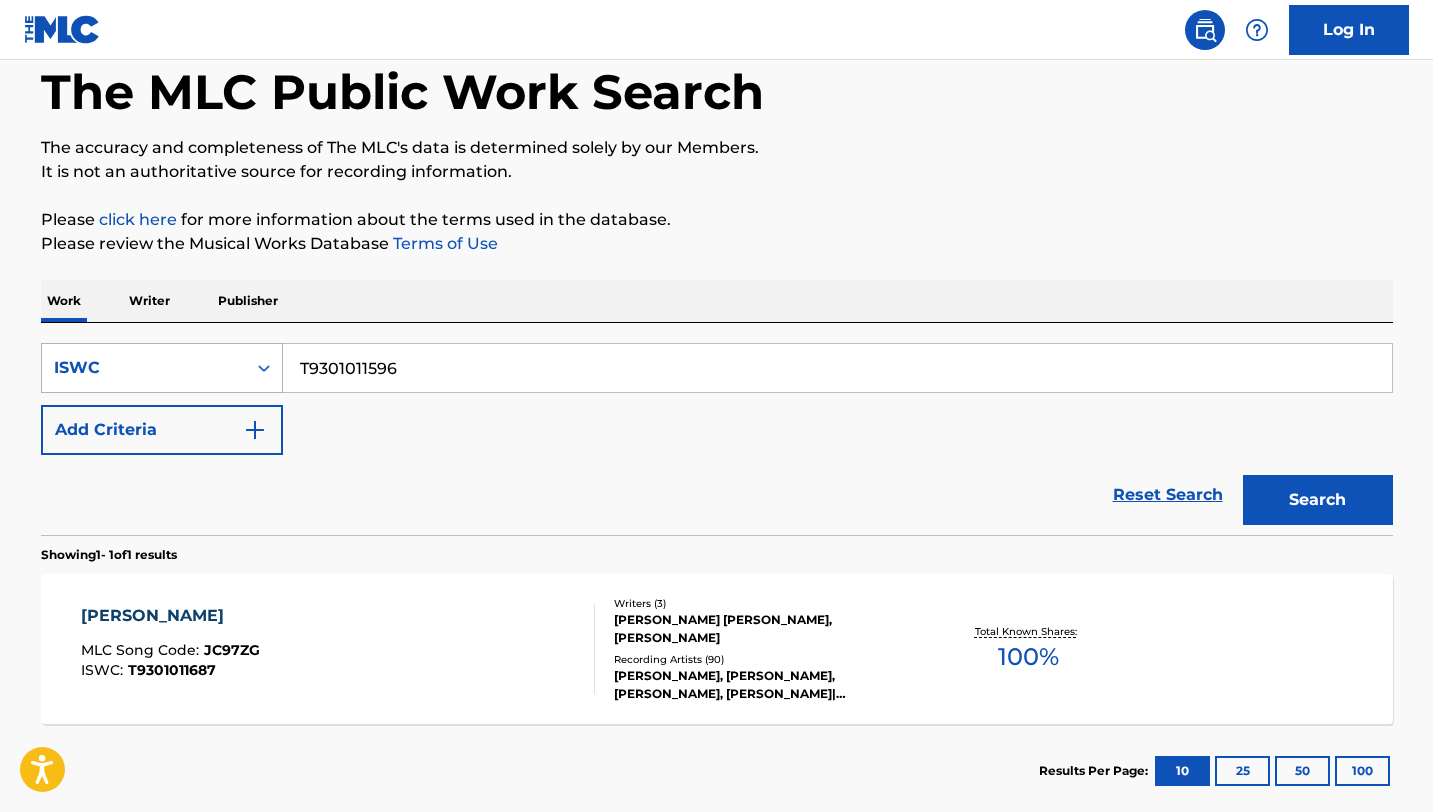 type on "T9301011596" 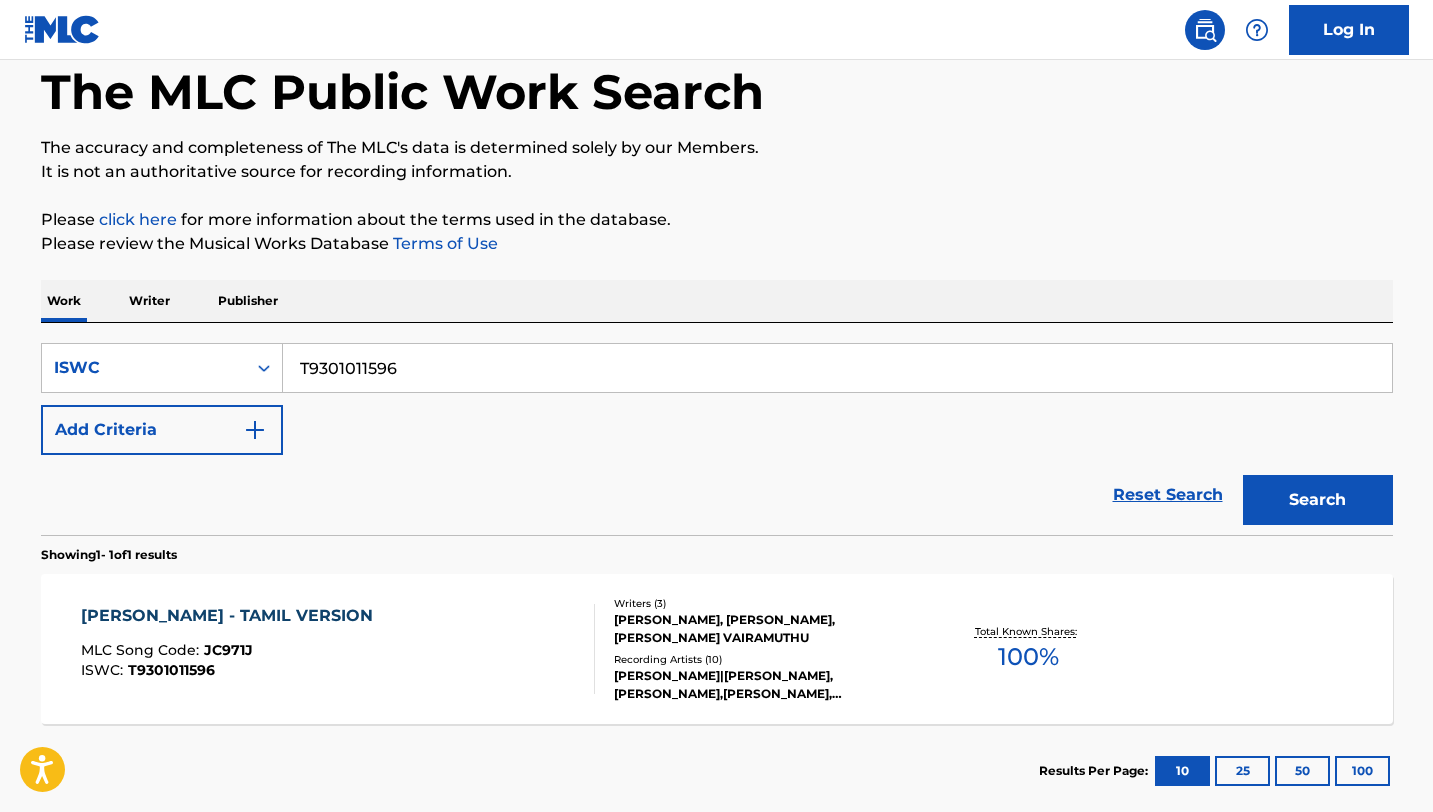 scroll, scrollTop: 195, scrollLeft: 0, axis: vertical 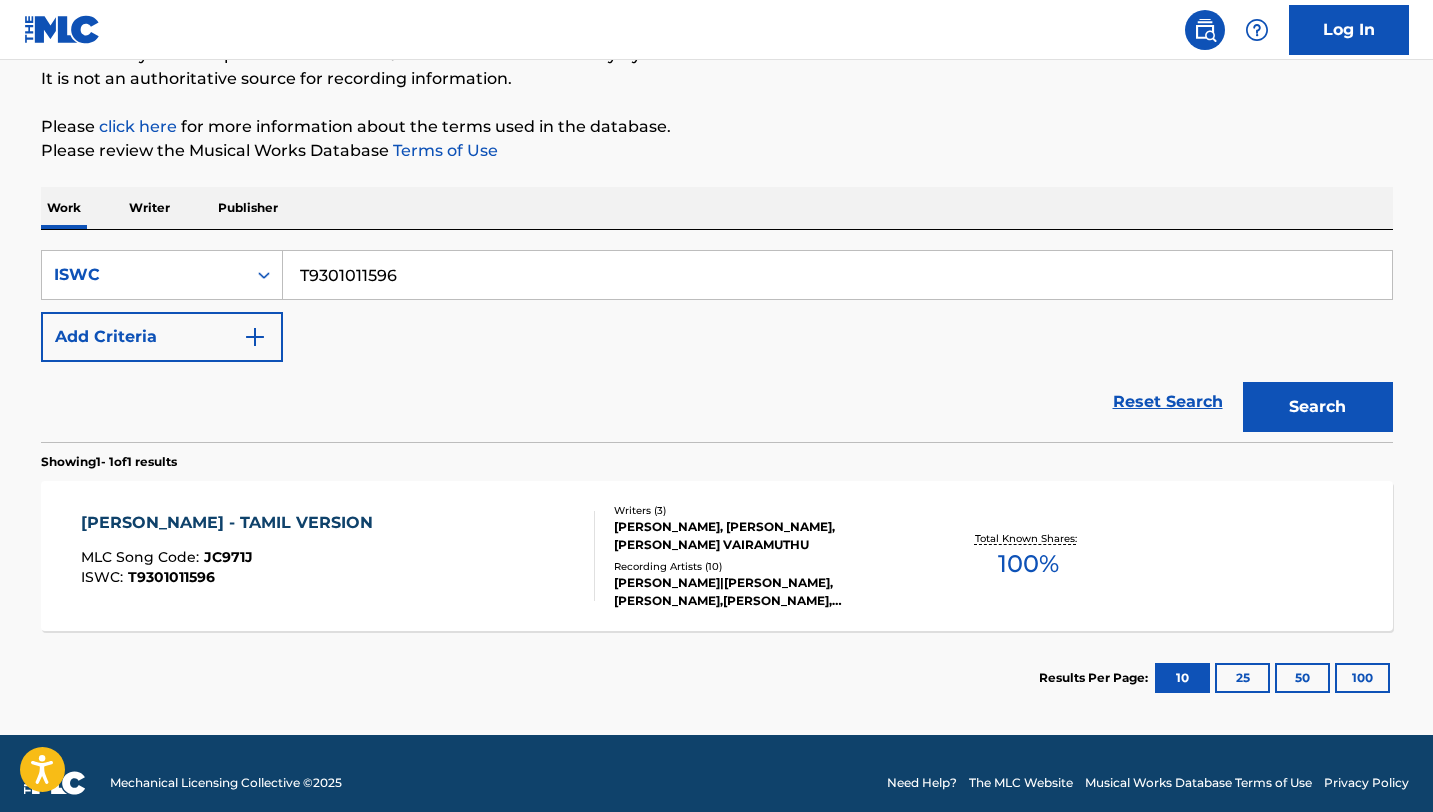 click on "MLC Song Code : JC971J" at bounding box center [232, 560] 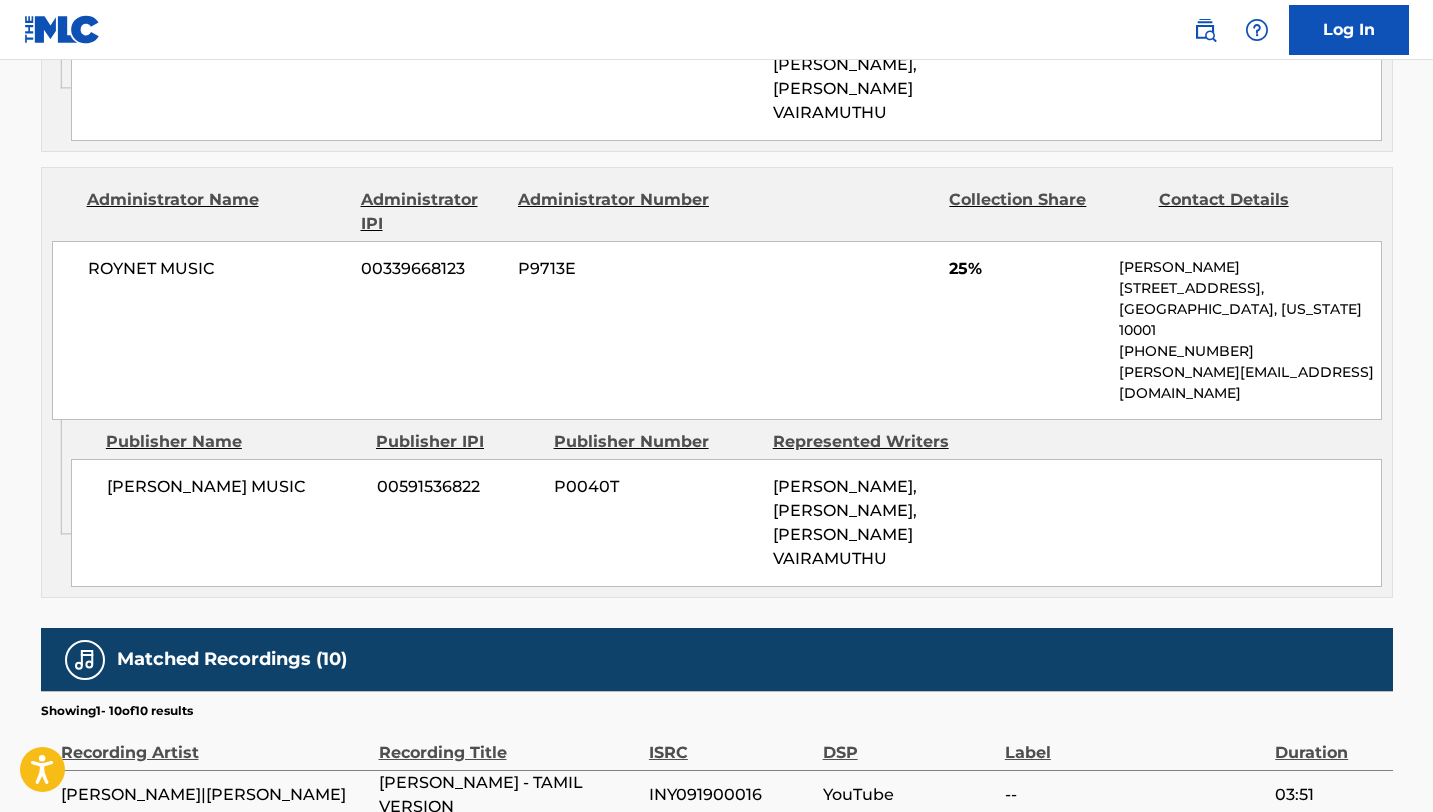 scroll, scrollTop: 1332, scrollLeft: 0, axis: vertical 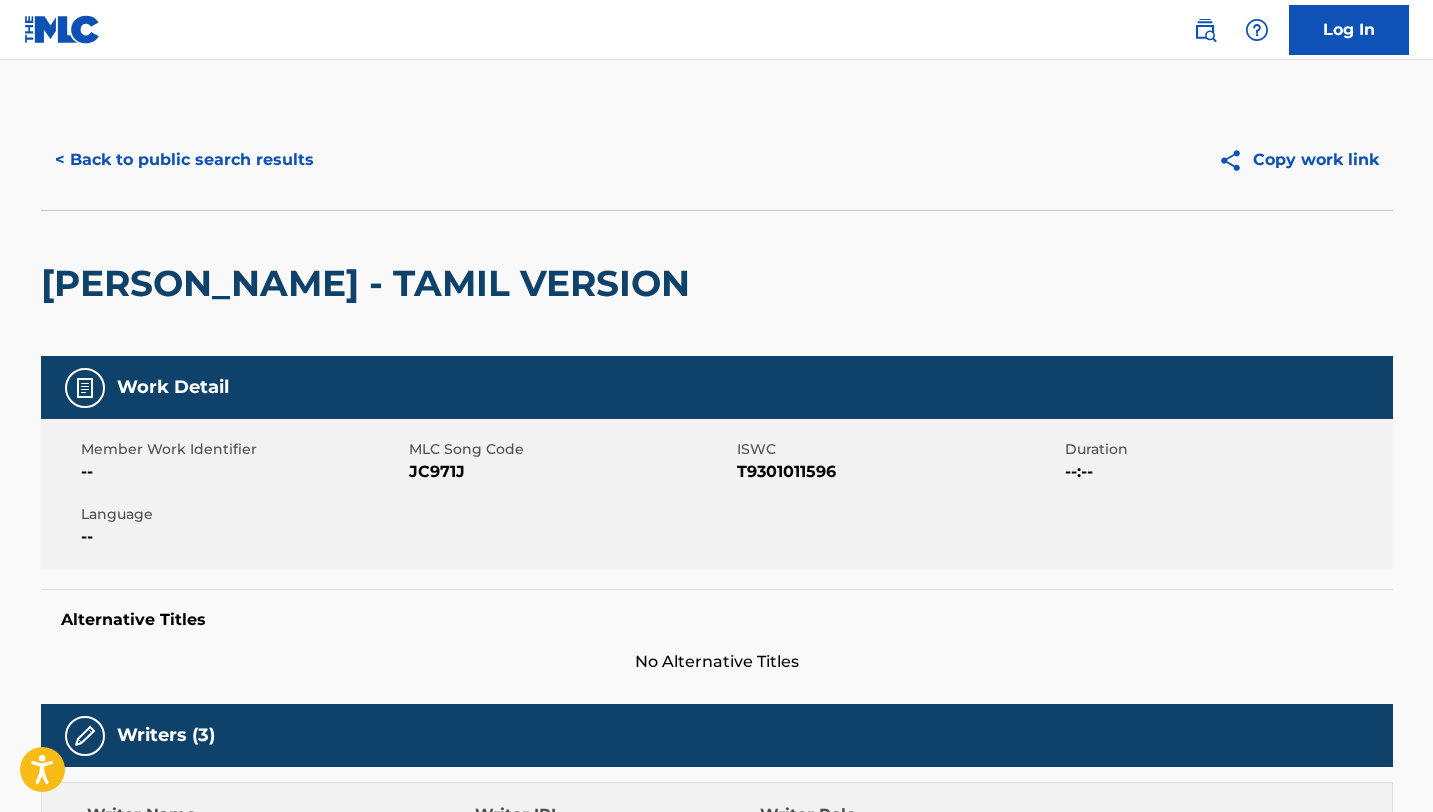click on "< Back to public search results" at bounding box center [184, 160] 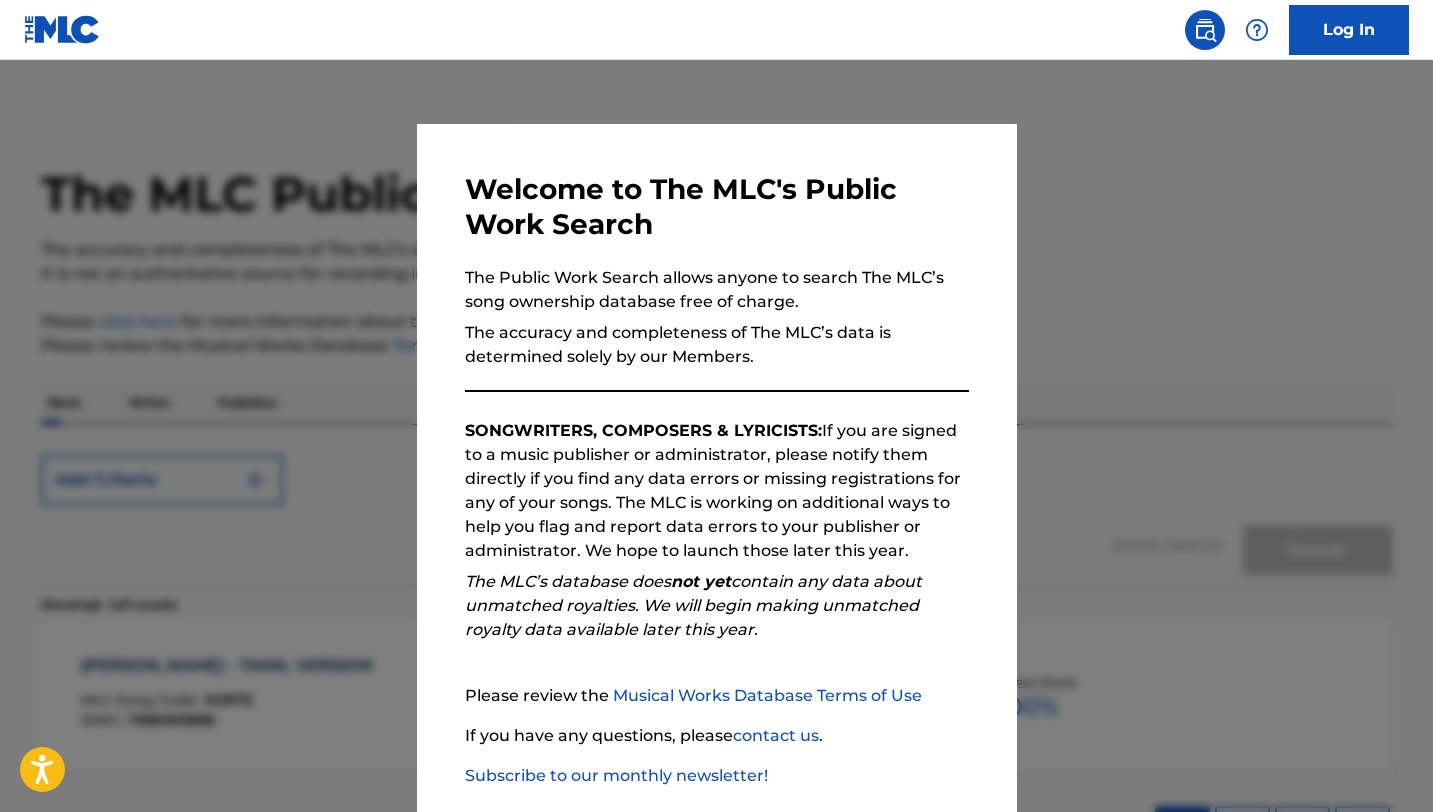 scroll, scrollTop: 162, scrollLeft: 0, axis: vertical 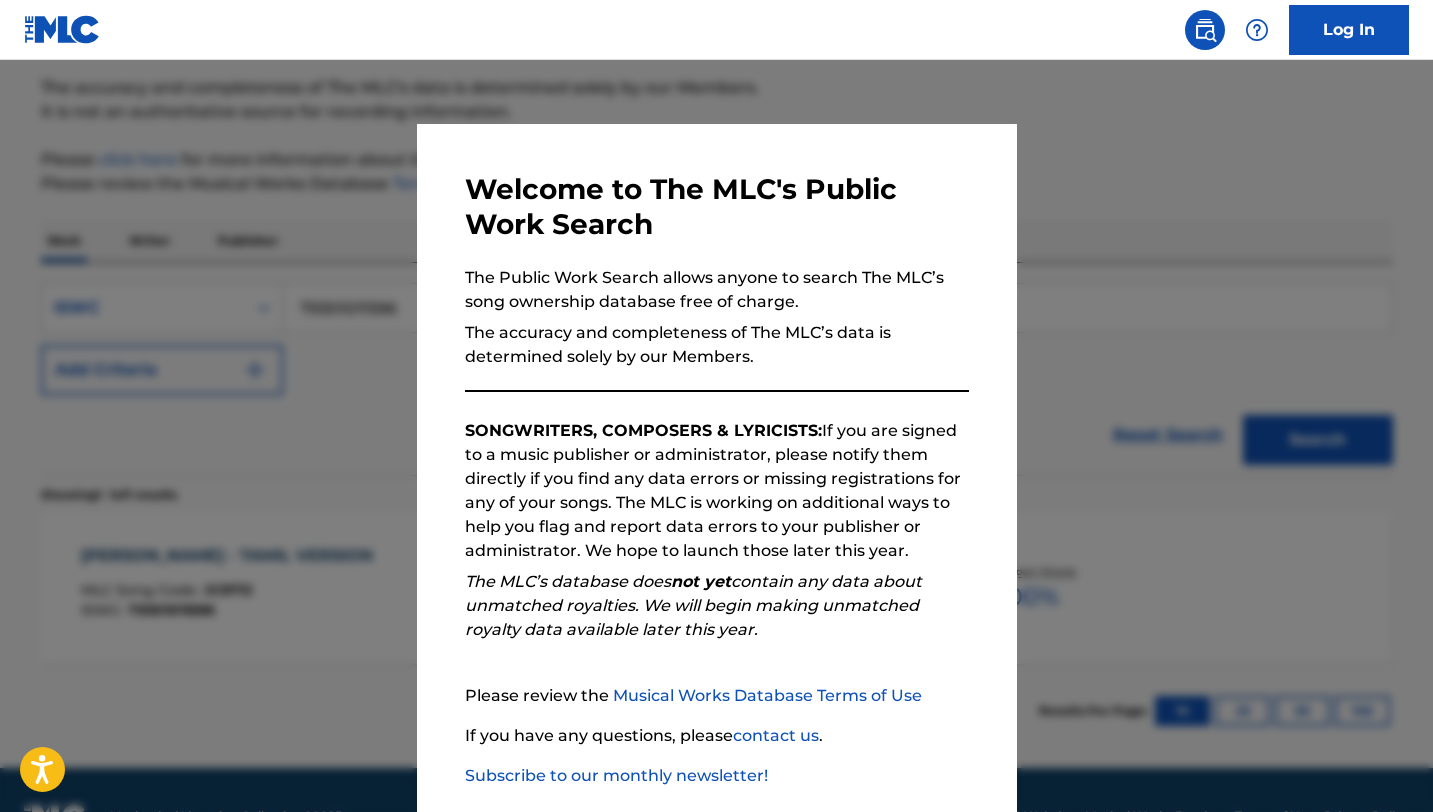 click at bounding box center (716, 466) 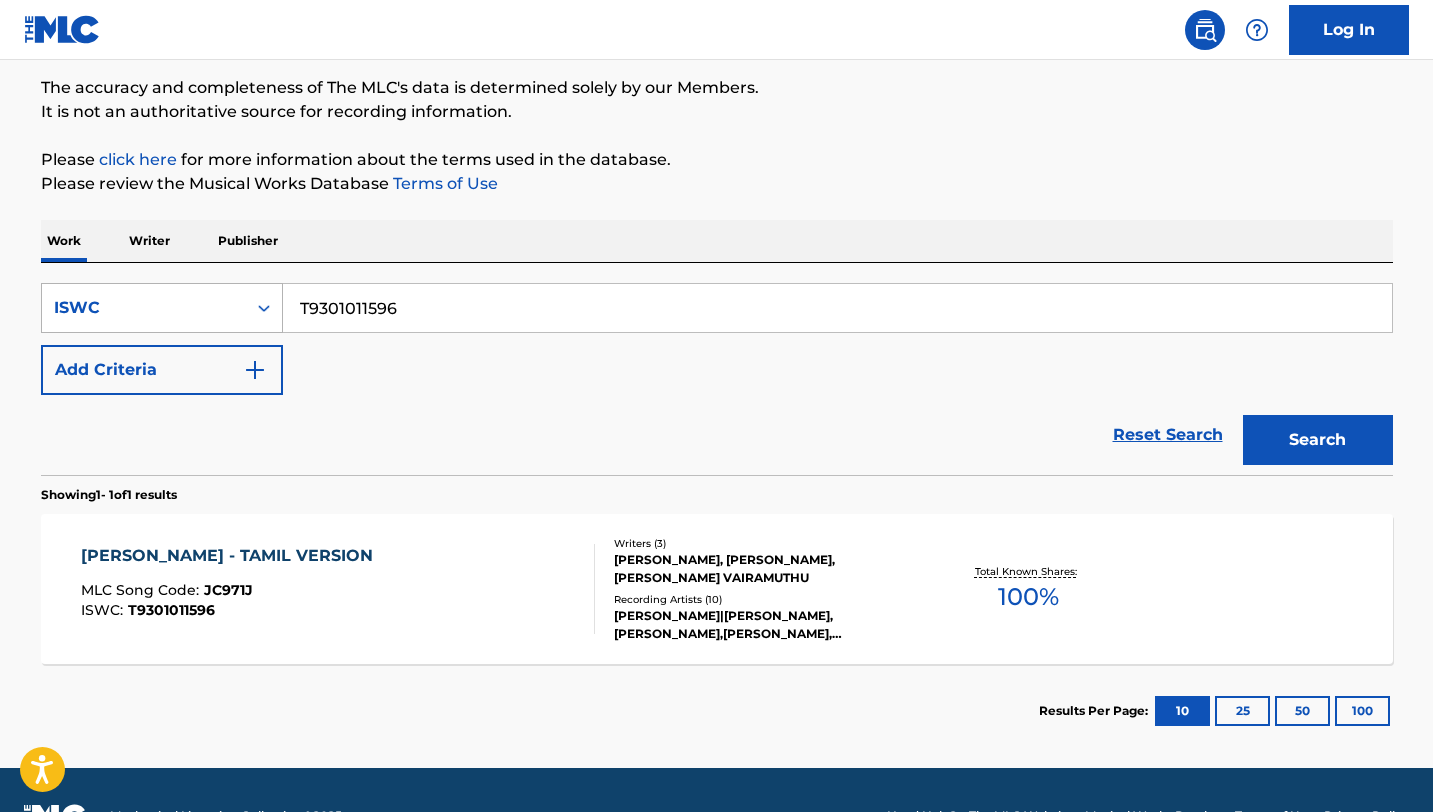 click 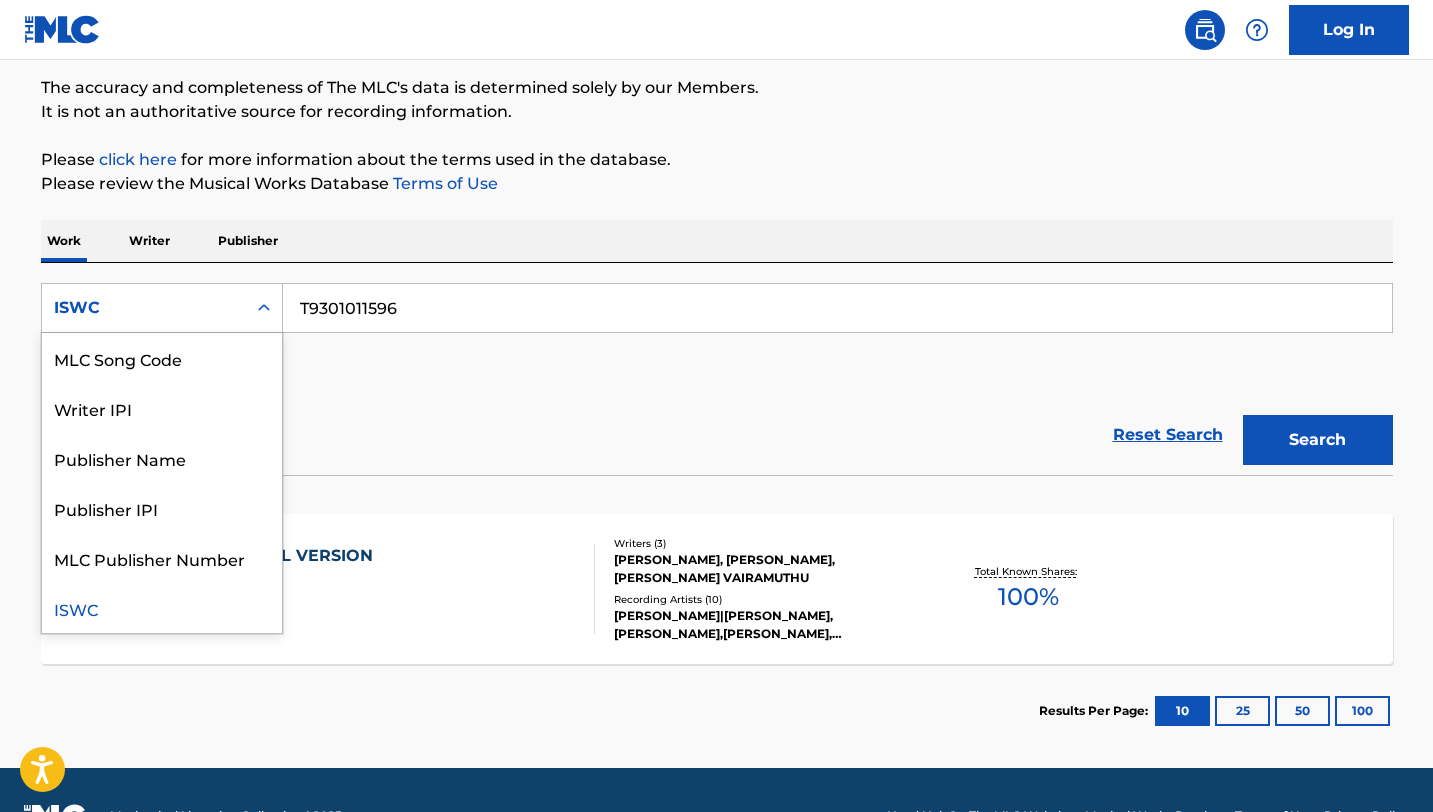 scroll, scrollTop: 0, scrollLeft: 0, axis: both 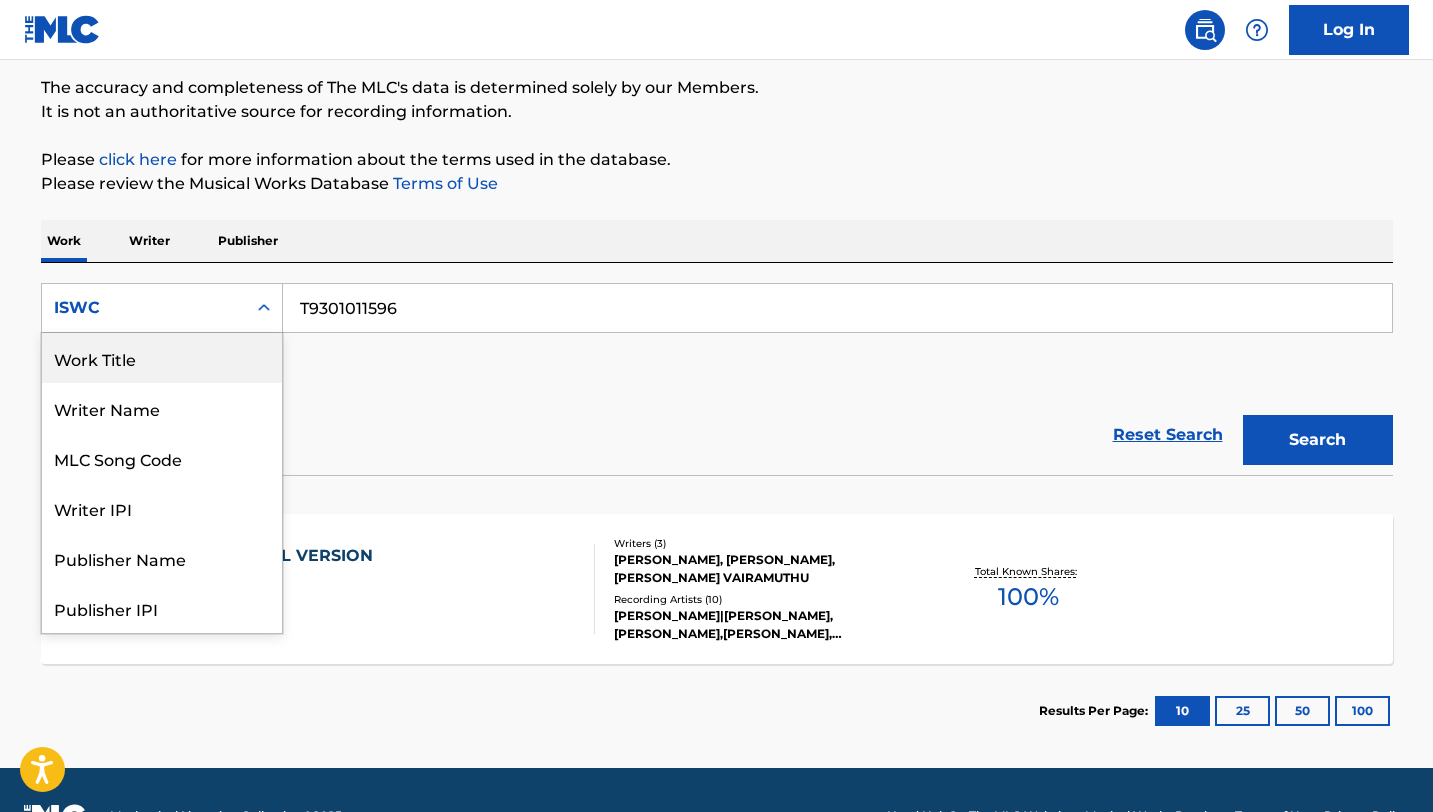 click on "Work Title" at bounding box center [162, 358] 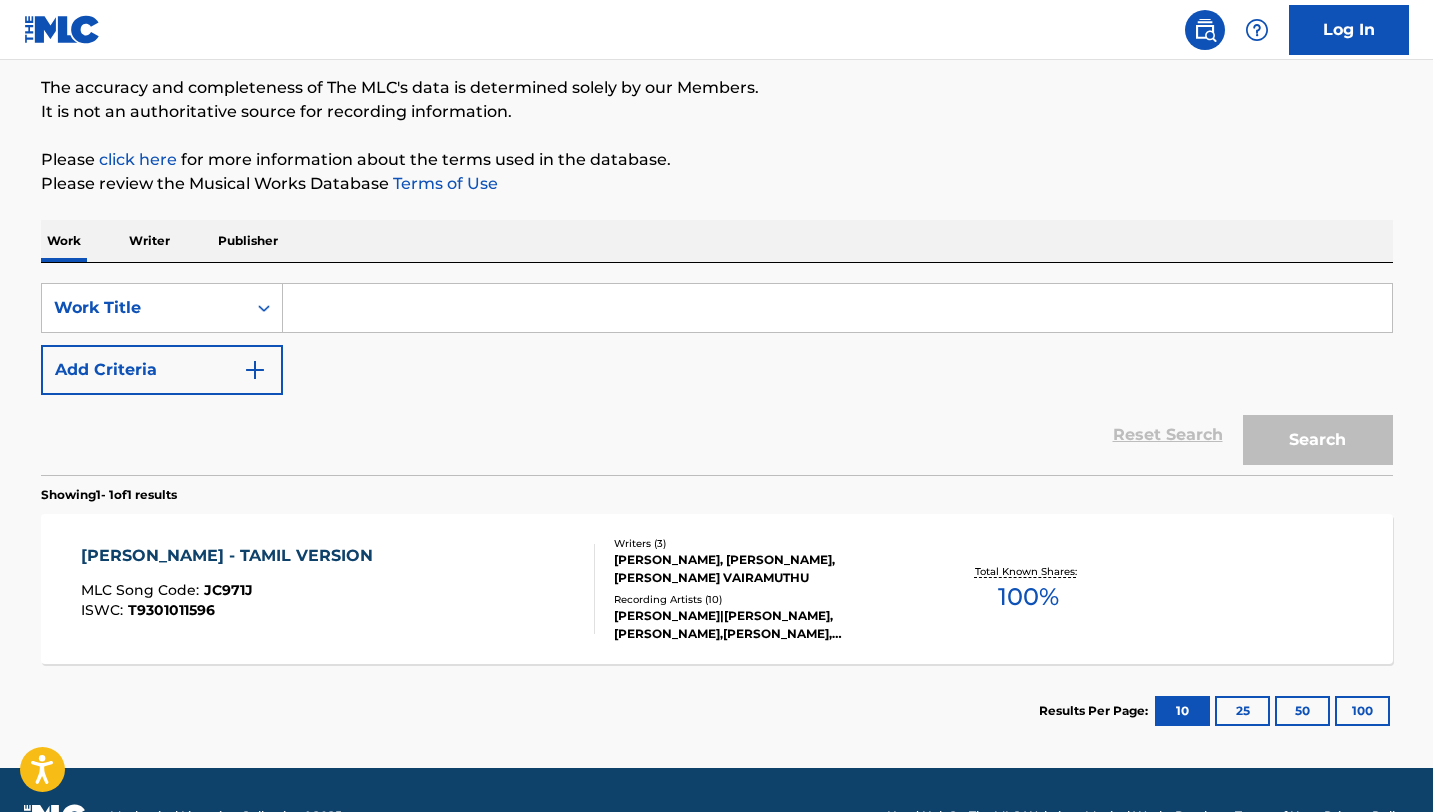 click at bounding box center [837, 308] 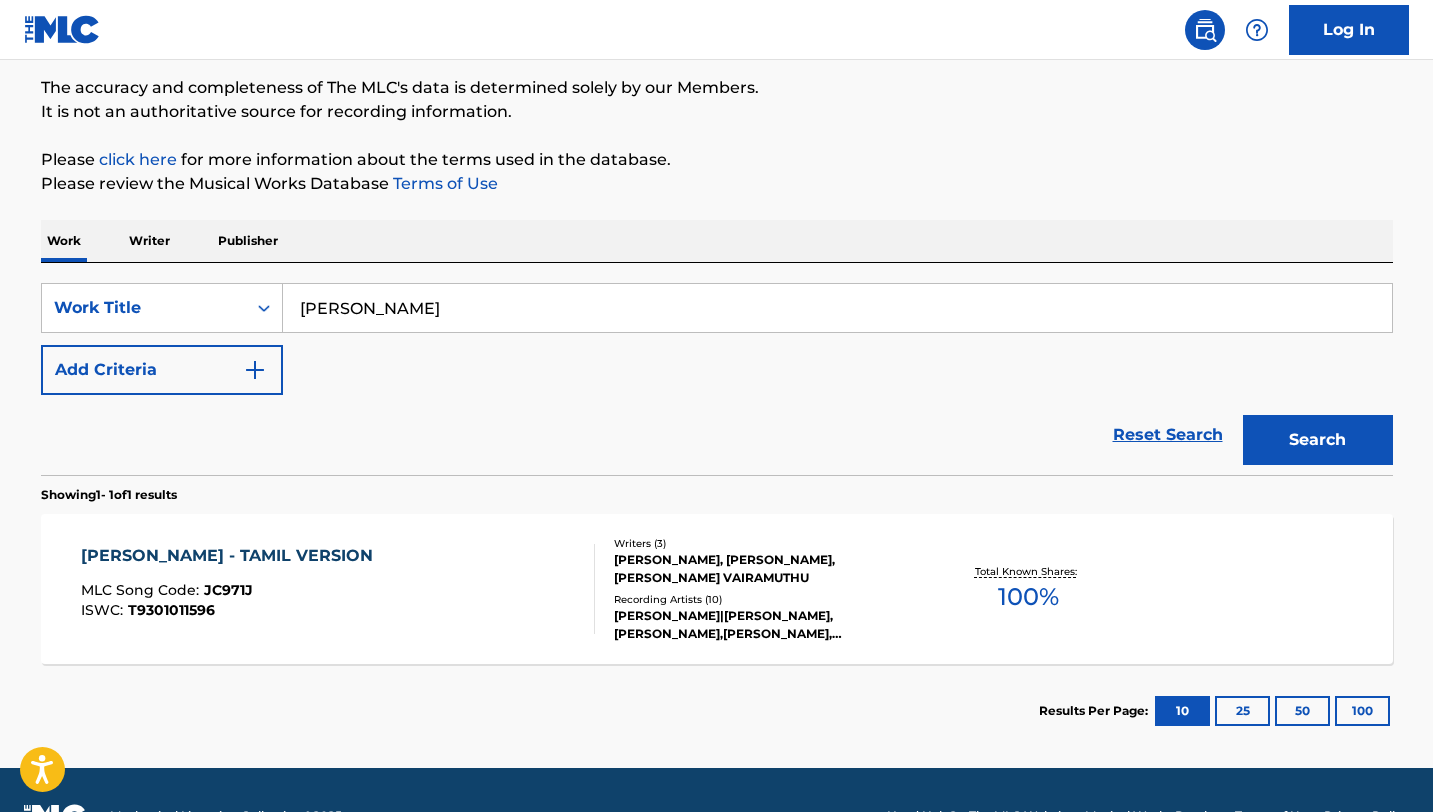 type on "[PERSON_NAME]" 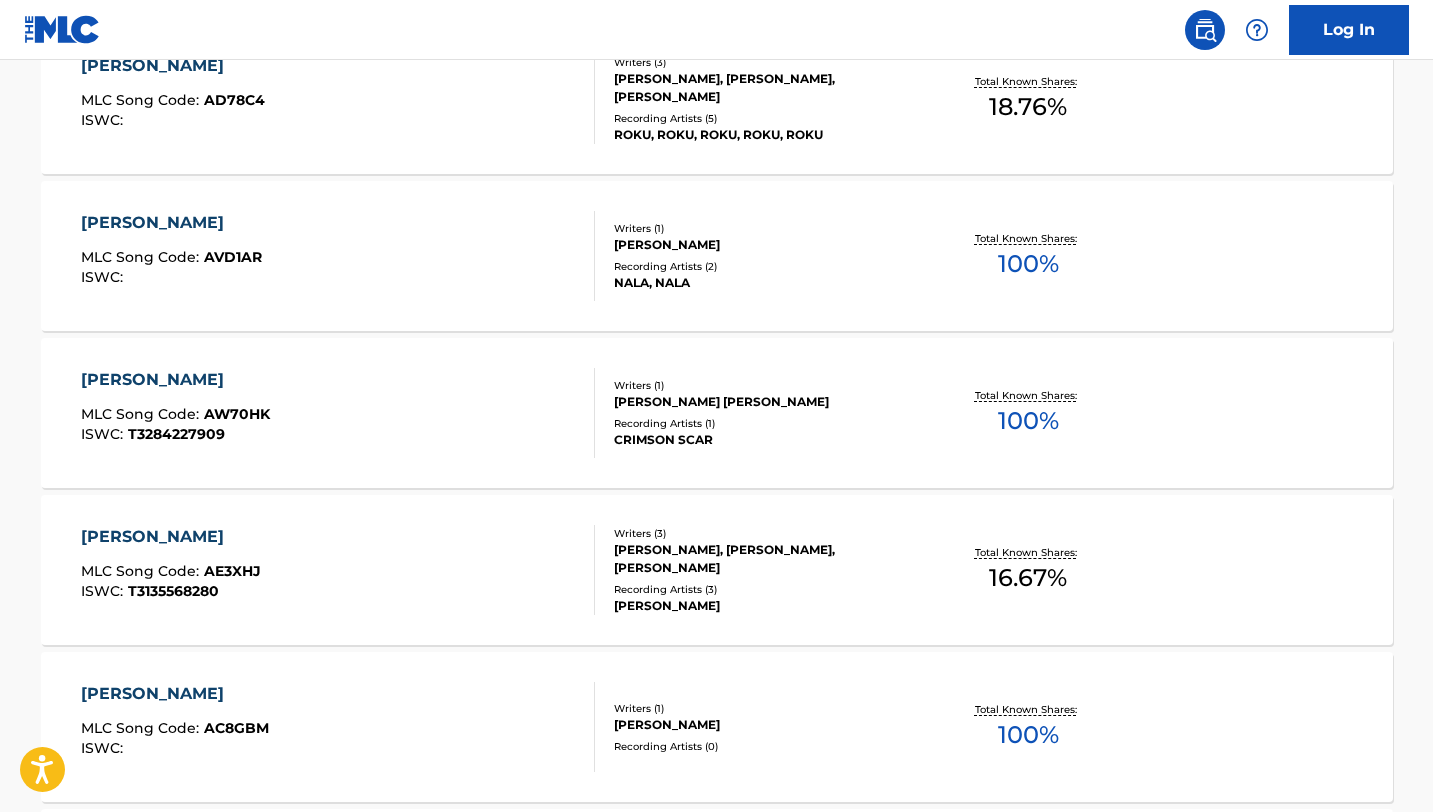 scroll, scrollTop: 0, scrollLeft: 0, axis: both 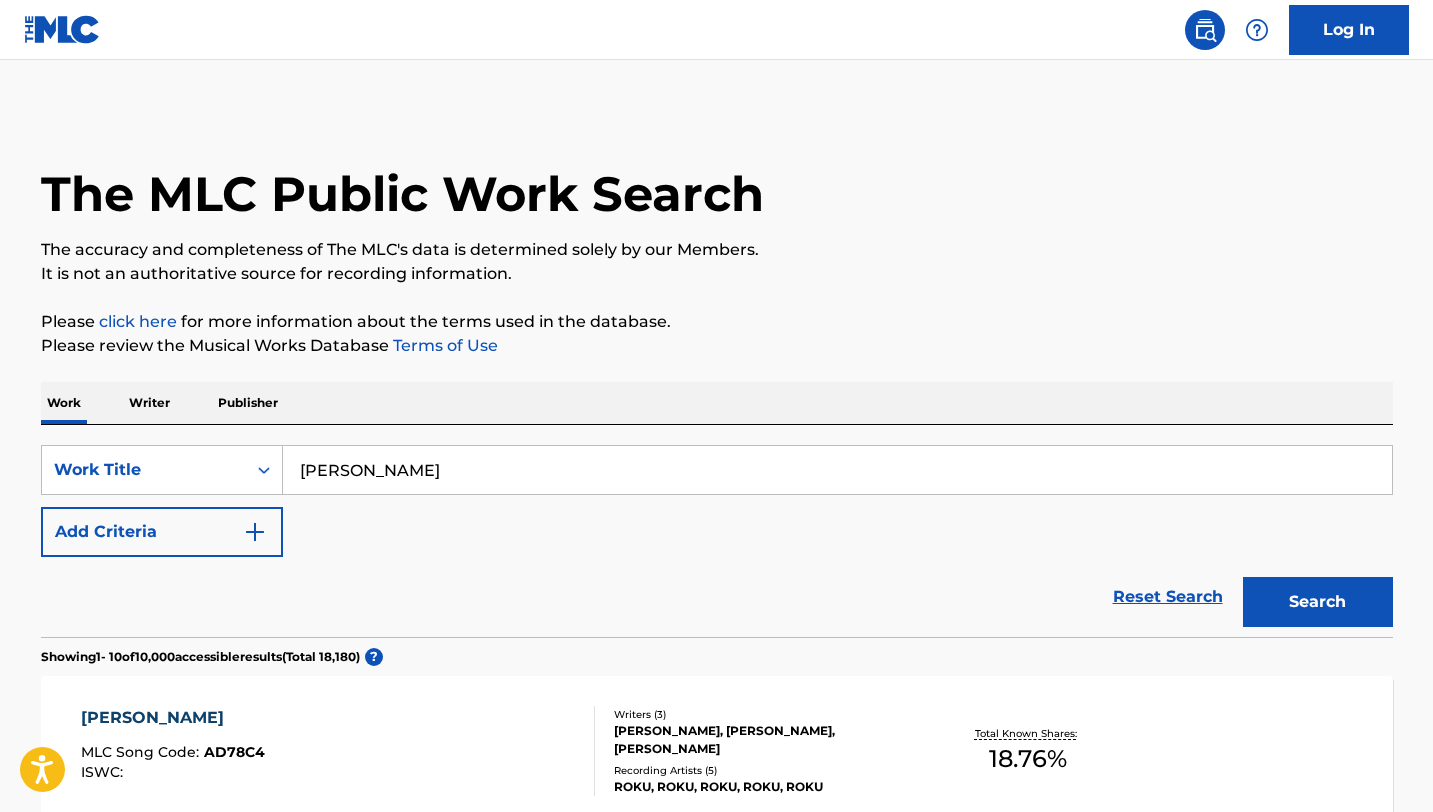 click on "Add Criteria" at bounding box center [162, 532] 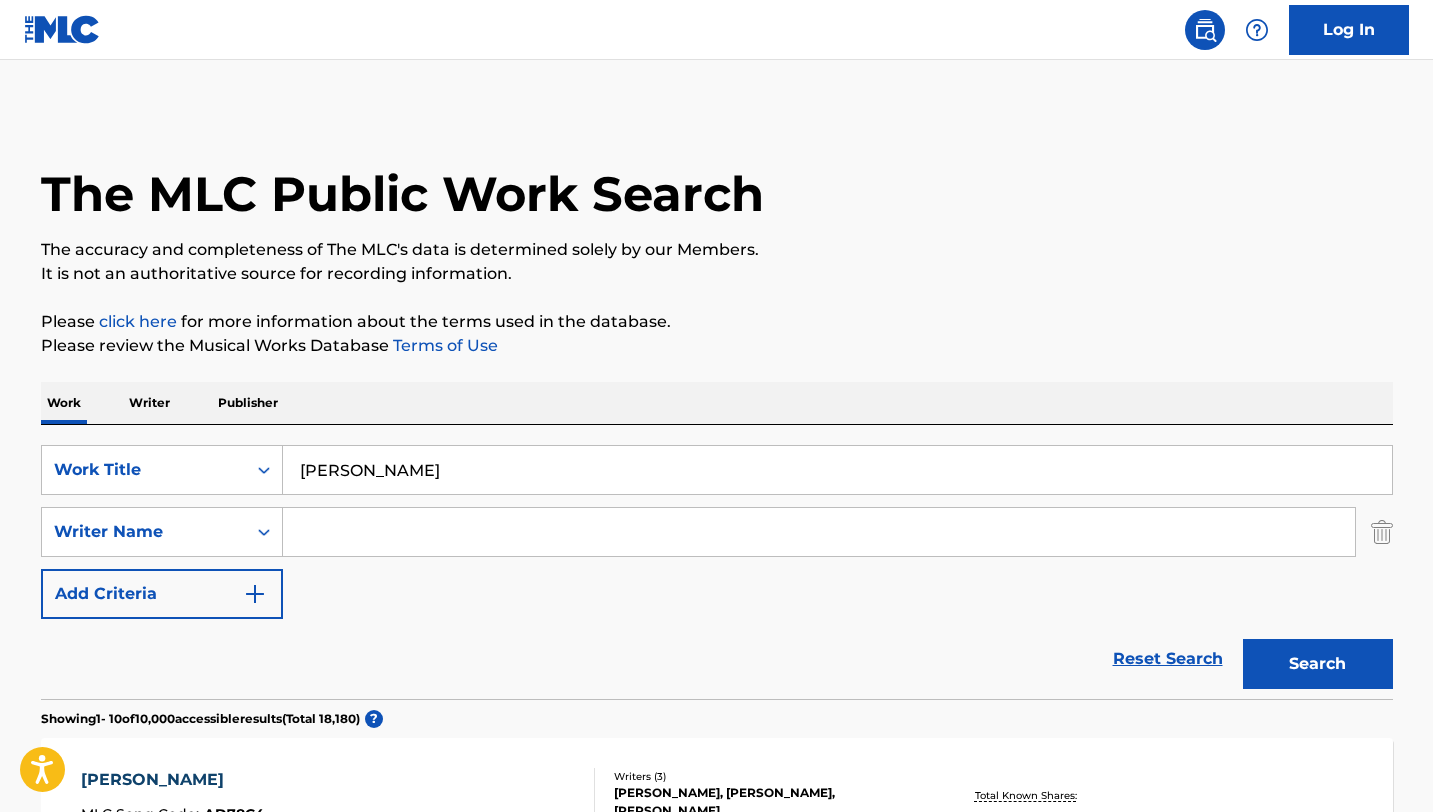 click at bounding box center (819, 532) 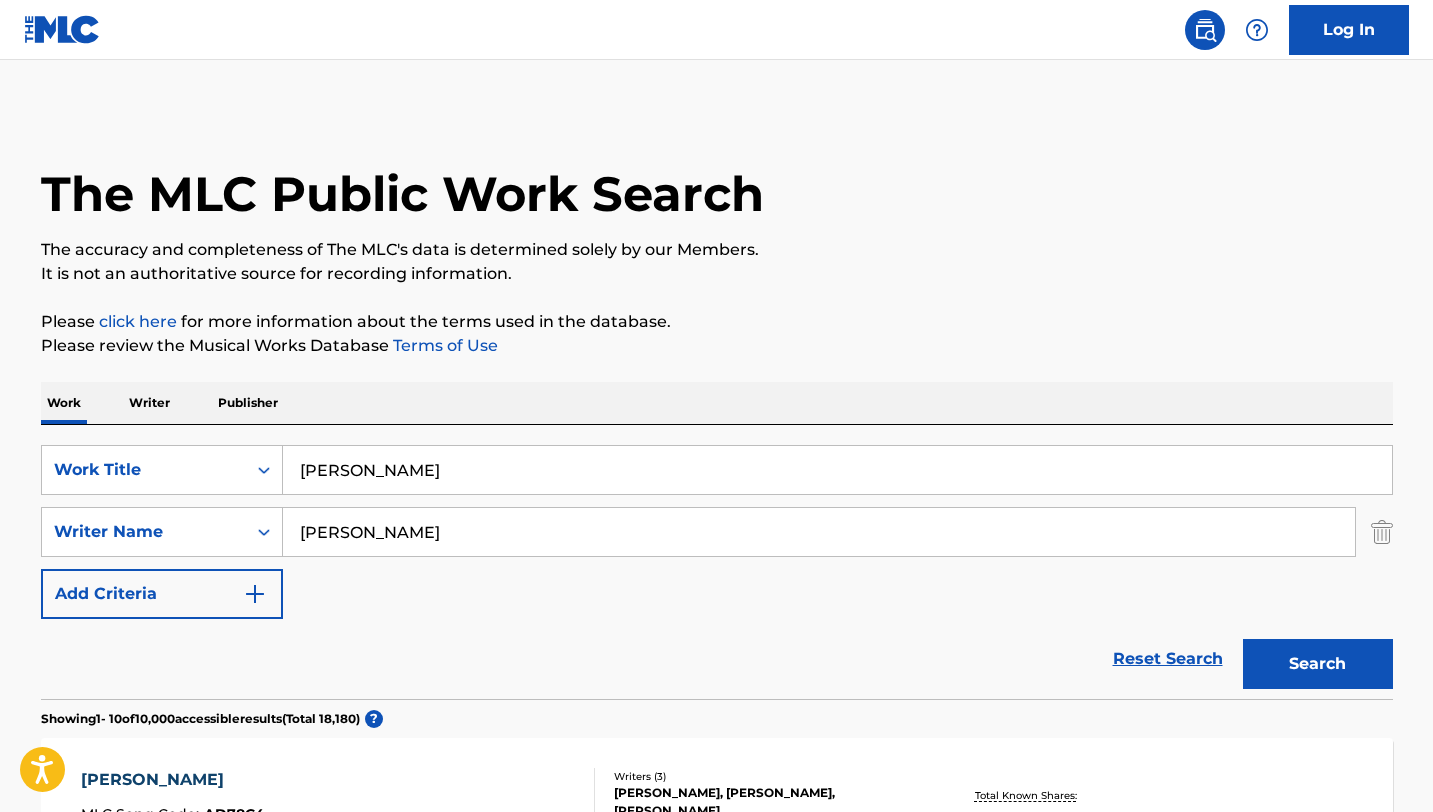 type on "[PERSON_NAME]" 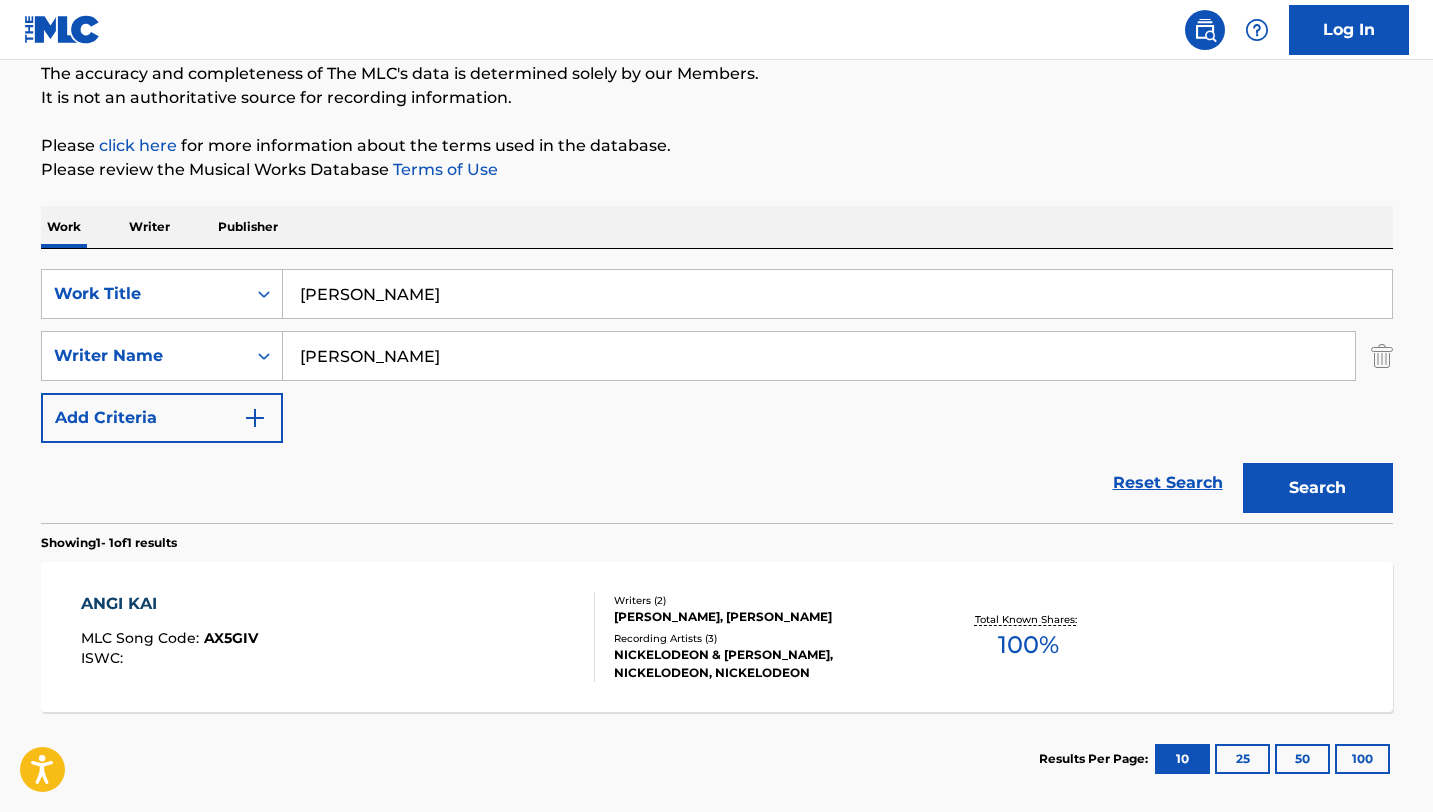 scroll, scrollTop: 177, scrollLeft: 0, axis: vertical 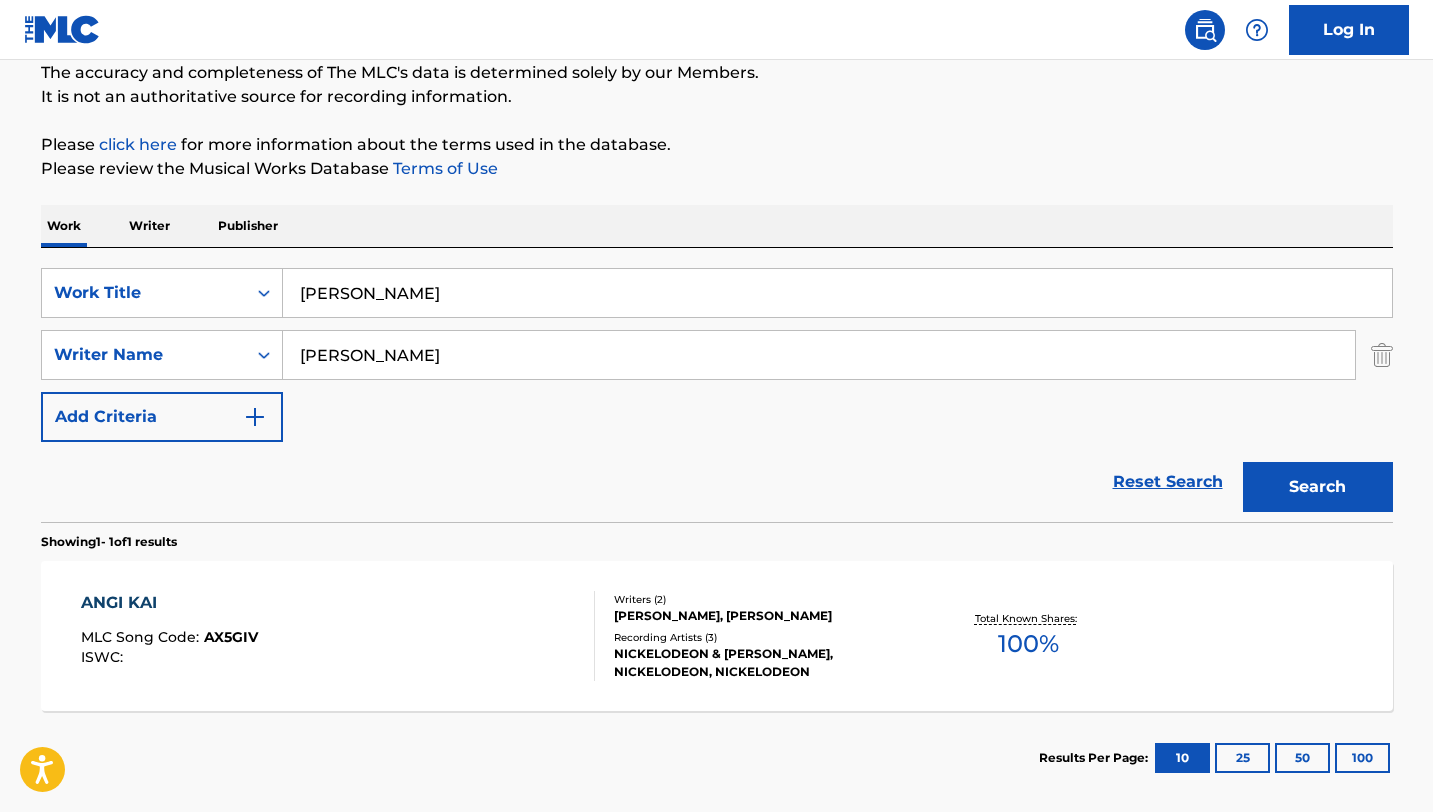 click on "ANGI KAI MLC Song Code : AX5GIV ISWC :" at bounding box center (338, 636) 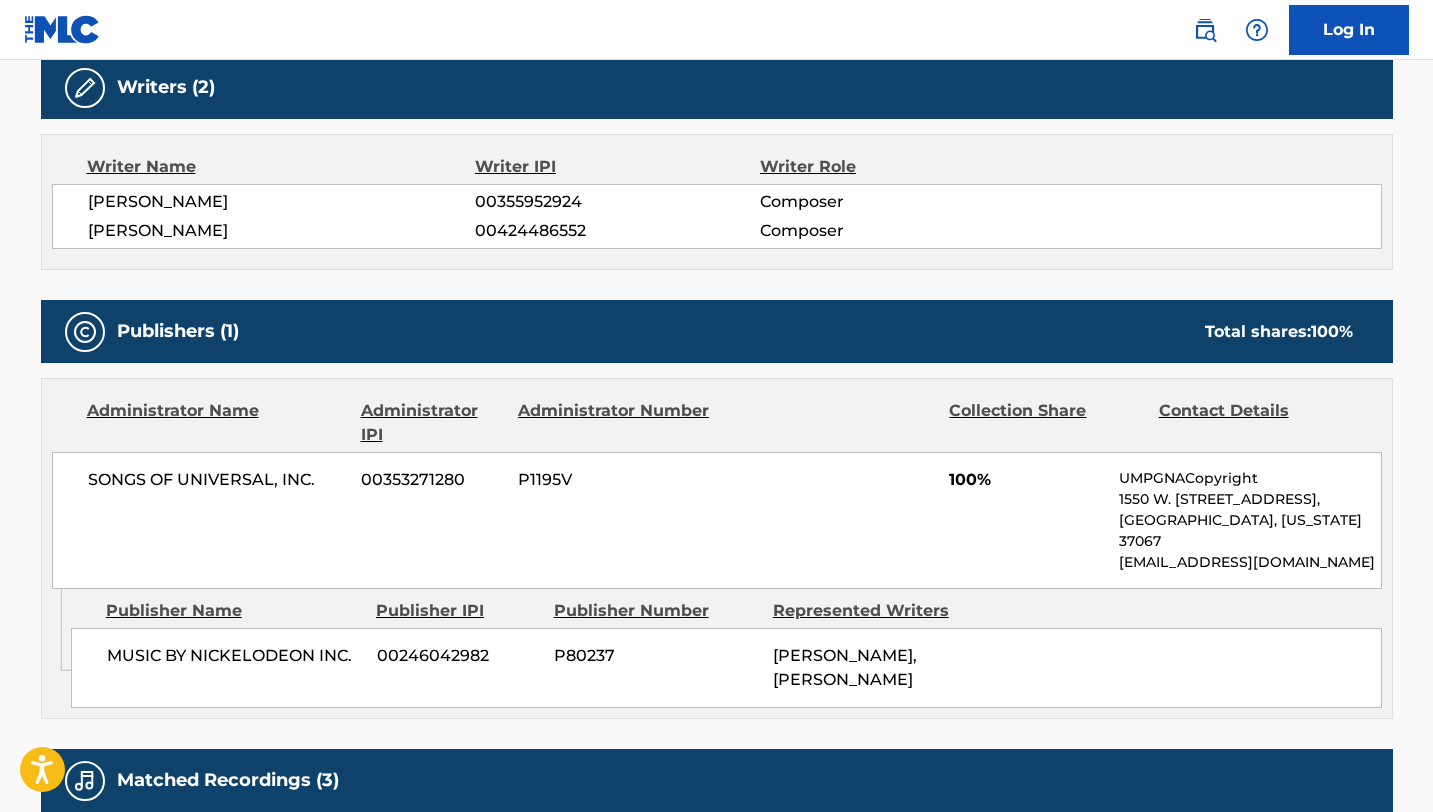 scroll, scrollTop: 664, scrollLeft: 0, axis: vertical 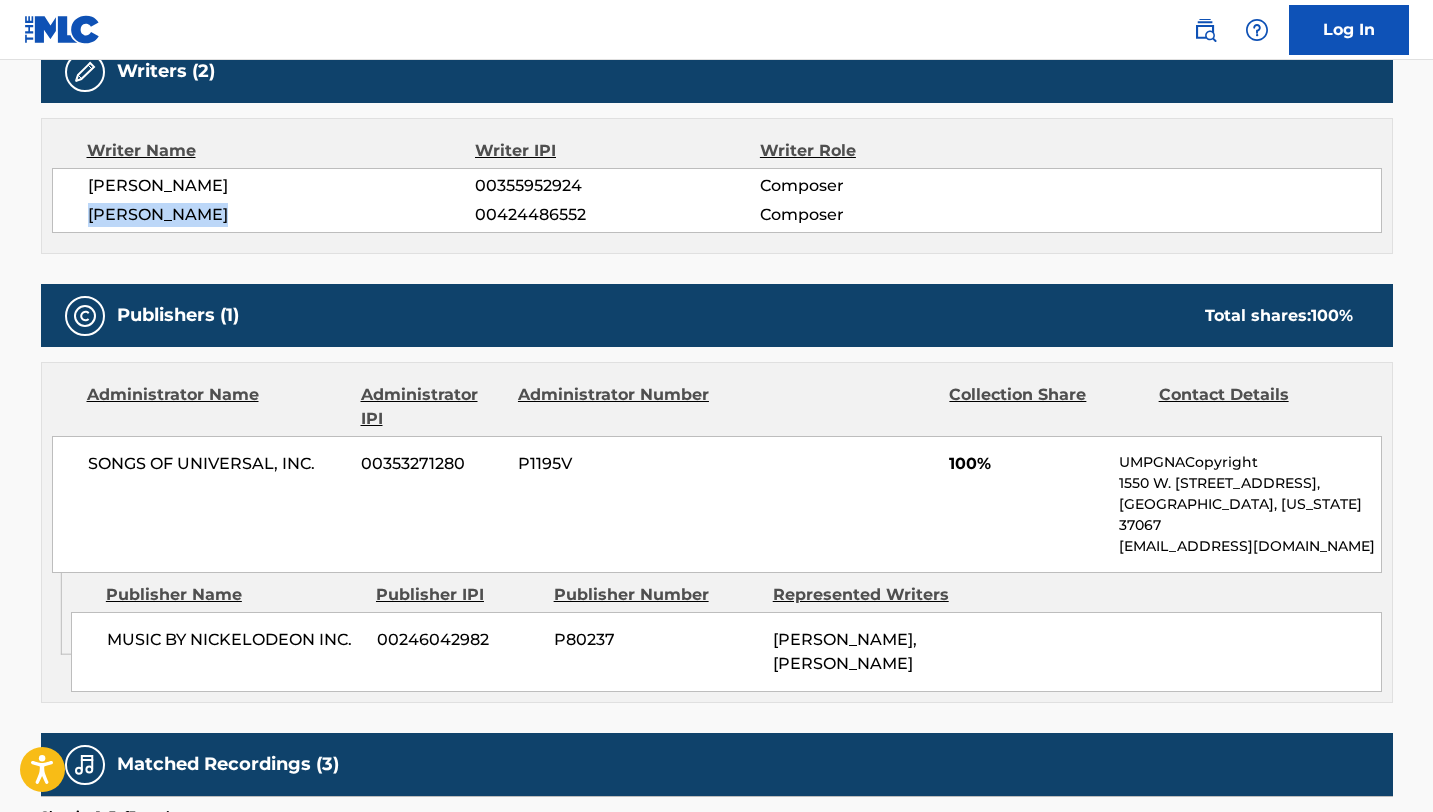 drag, startPoint x: 258, startPoint y: 226, endPoint x: 72, endPoint y: 218, distance: 186.17197 